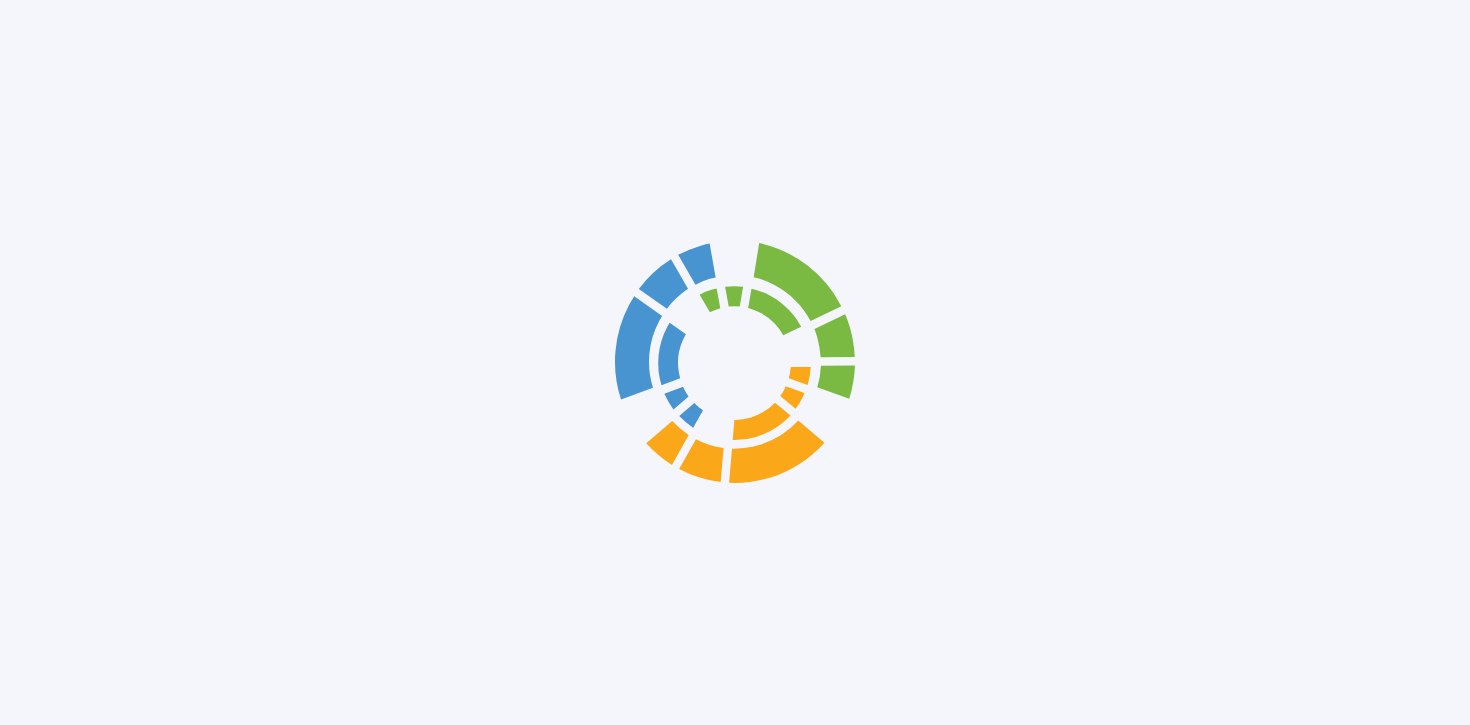 scroll, scrollTop: 0, scrollLeft: 0, axis: both 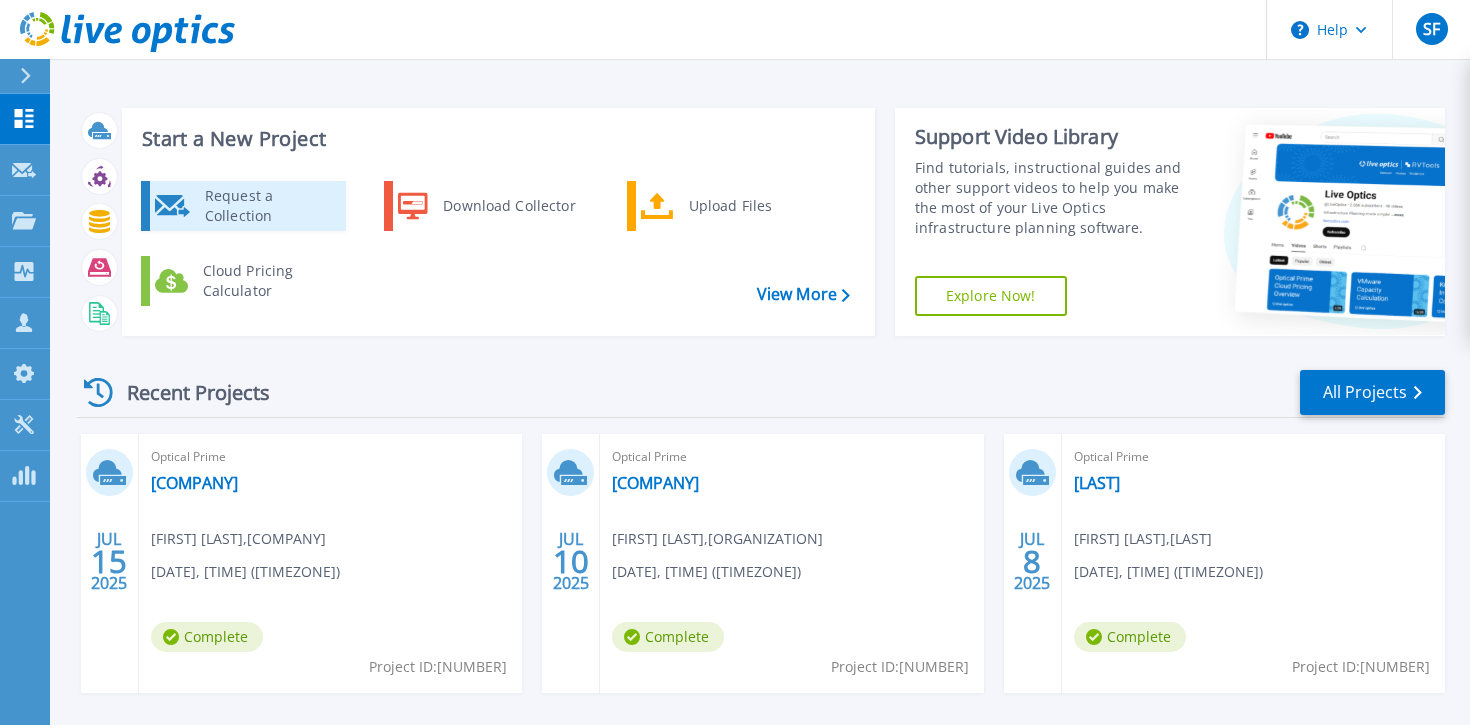 click on "Request a Collection" at bounding box center [268, 206] 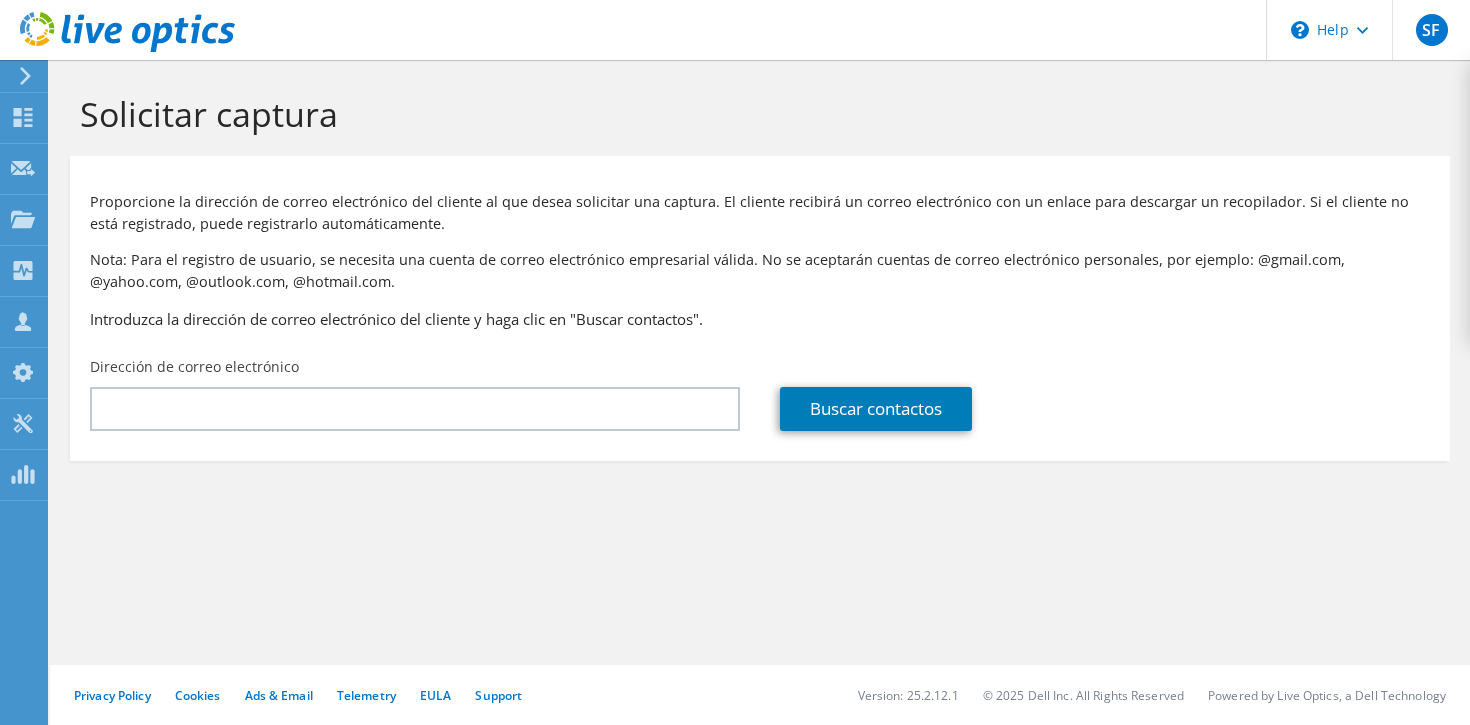 scroll, scrollTop: 0, scrollLeft: 0, axis: both 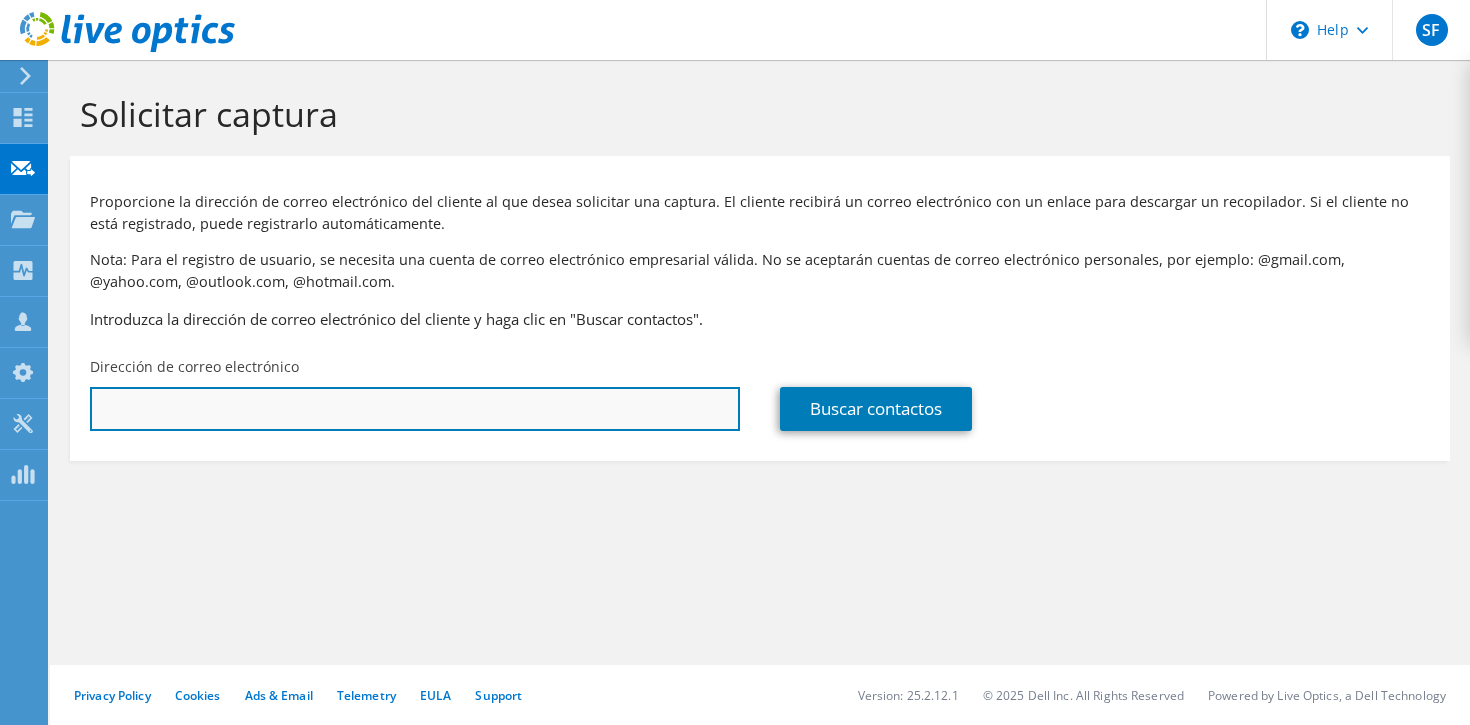 click at bounding box center [415, 409] 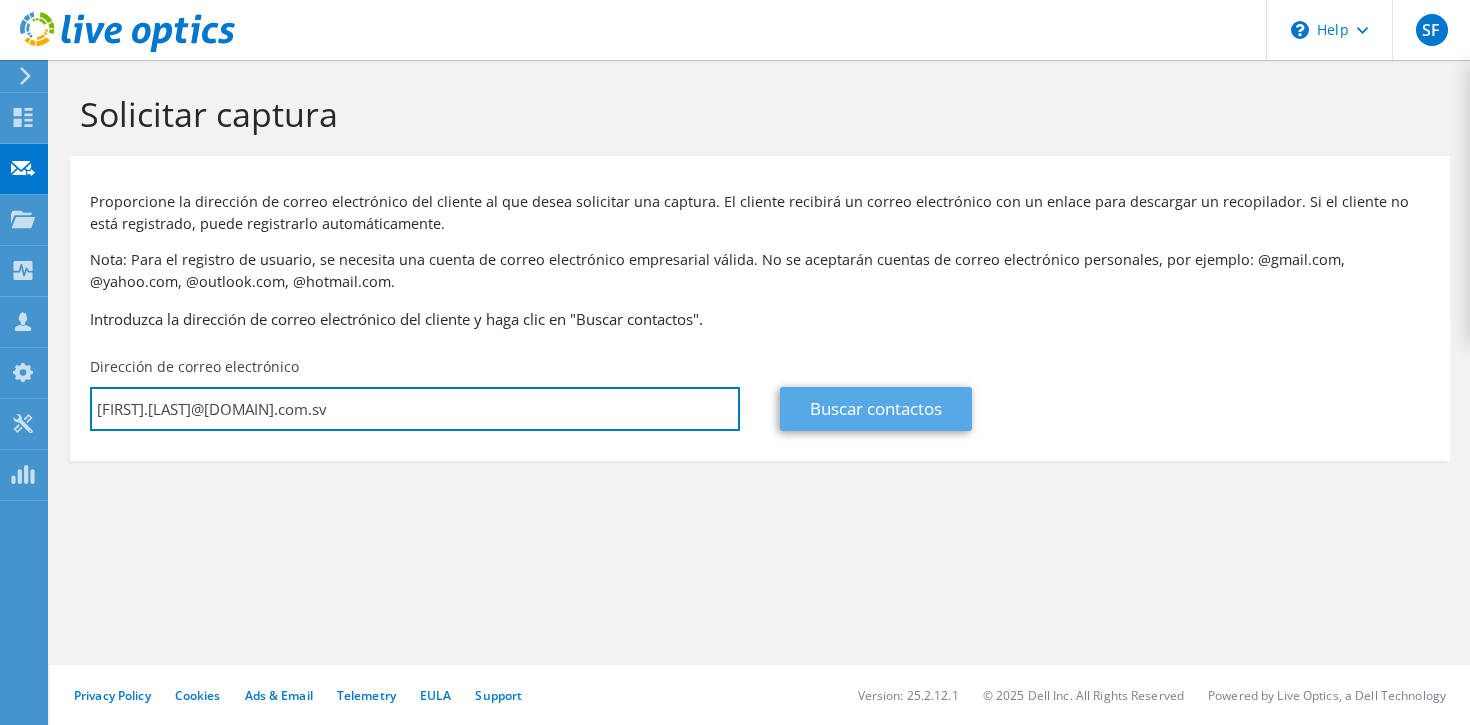 type on "jaime.rojas@bancovi.com.sv" 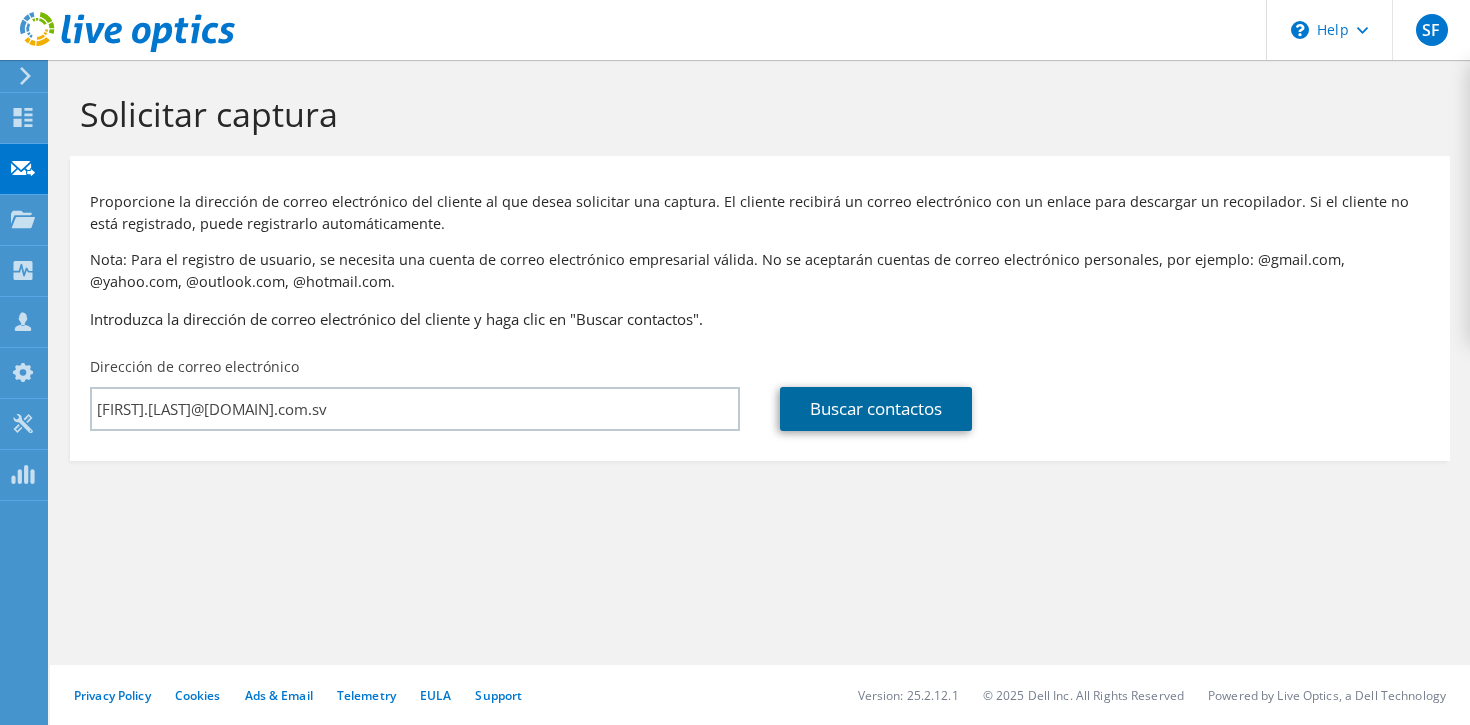 click on "Buscar contactos" at bounding box center (876, 409) 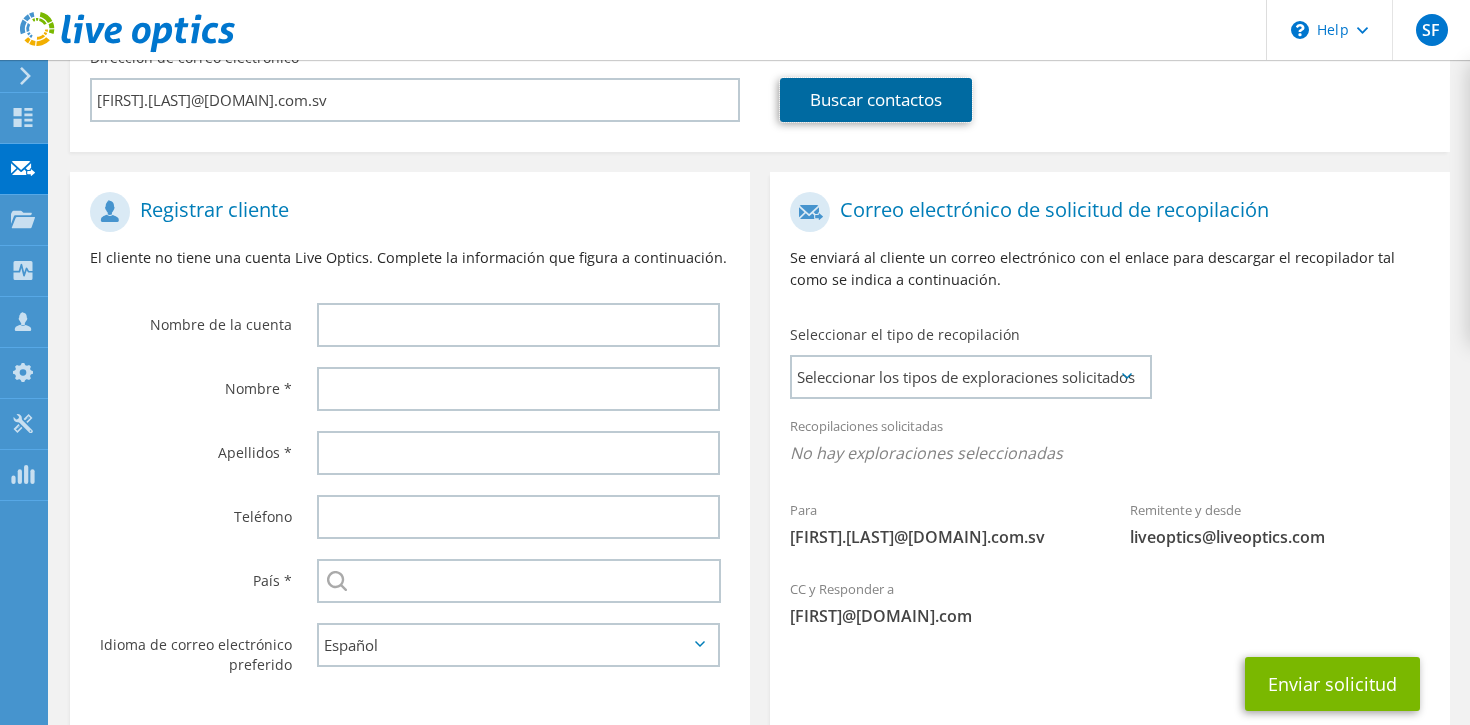 scroll, scrollTop: 316, scrollLeft: 0, axis: vertical 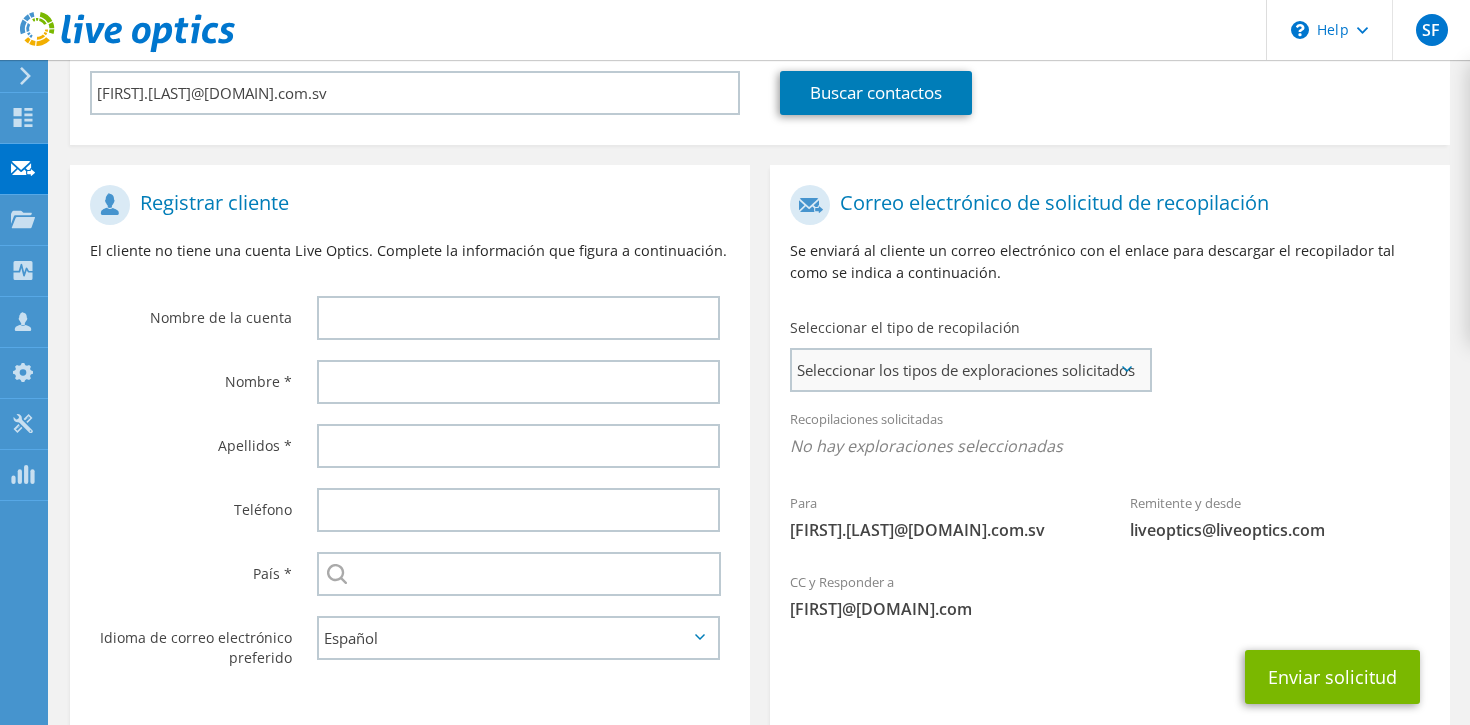 click on "Seleccionar los tipos de exploraciones solicitados" at bounding box center (970, 370) 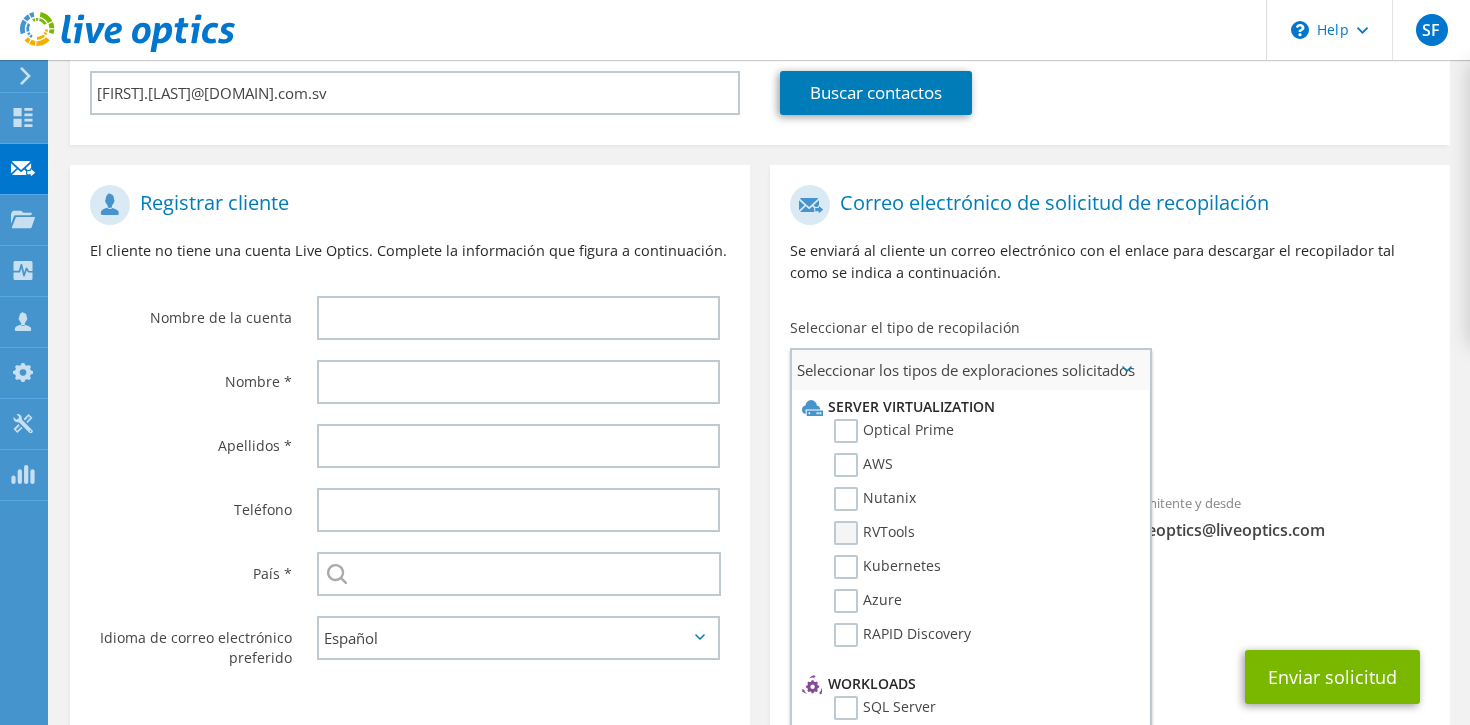 click on "RVTools" at bounding box center (874, 533) 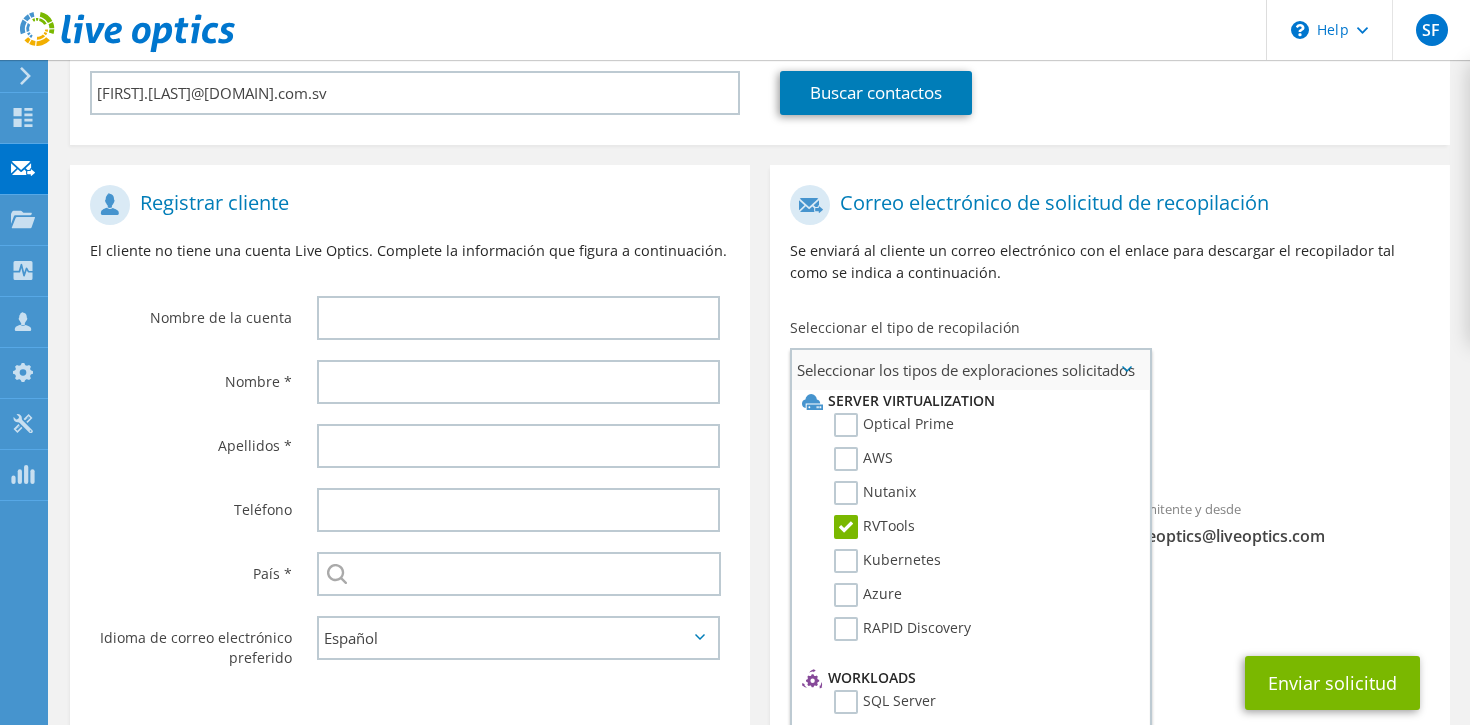 scroll, scrollTop: 0, scrollLeft: 0, axis: both 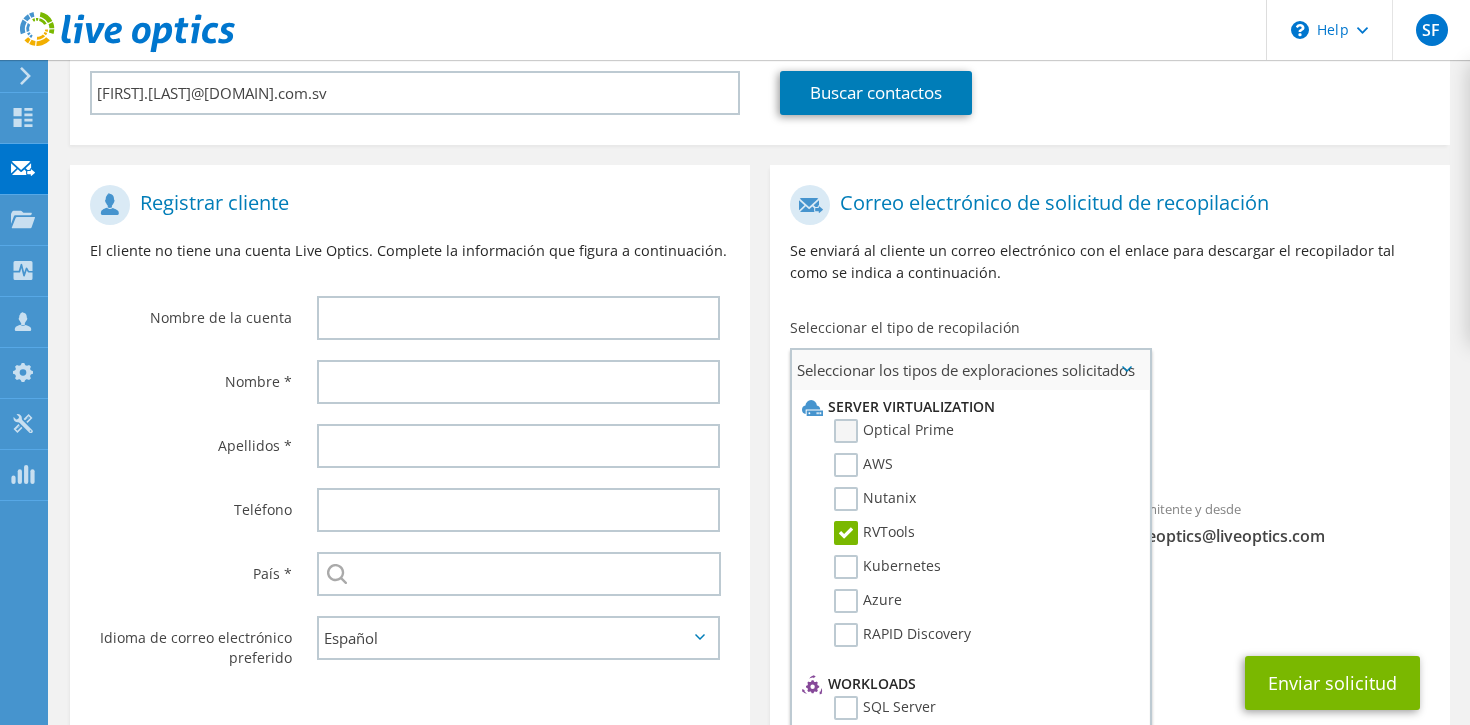 click on "Optical Prime" at bounding box center [894, 431] 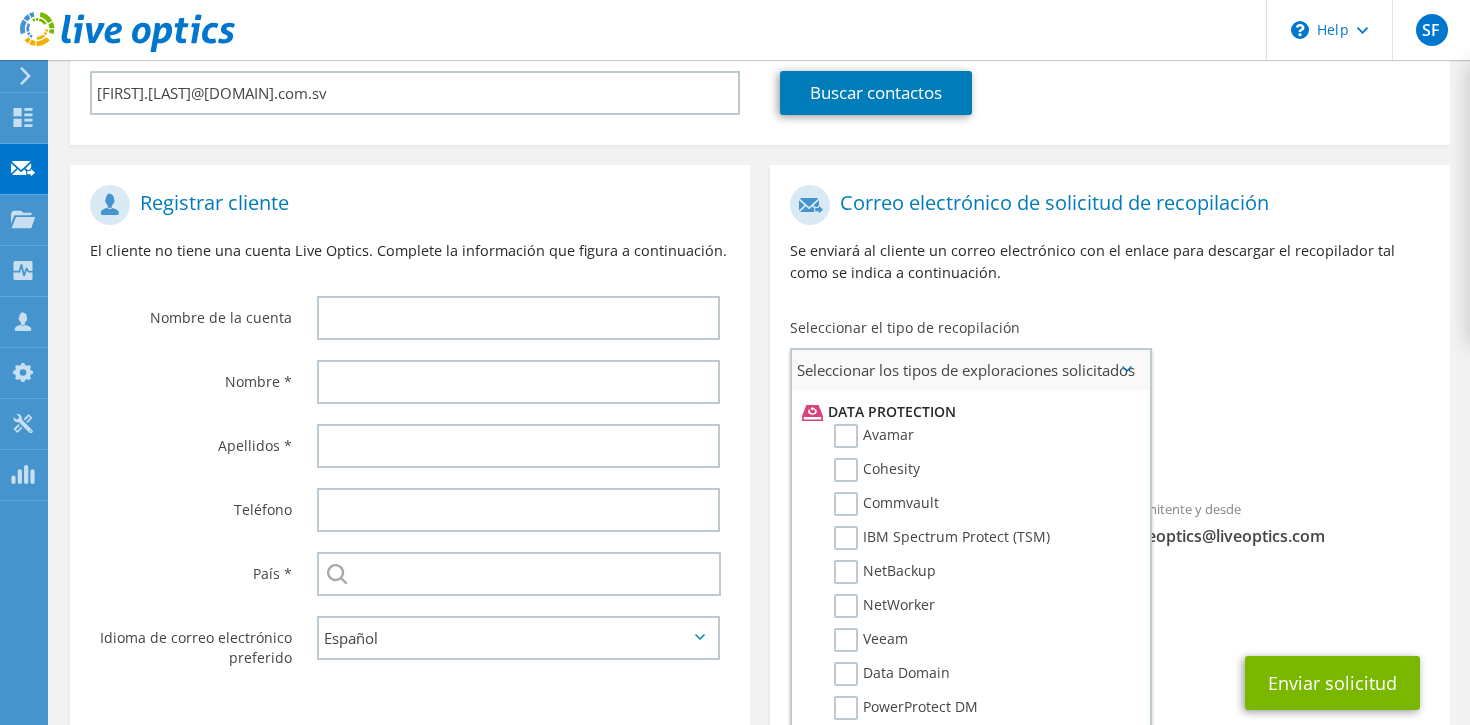 scroll, scrollTop: 951, scrollLeft: 0, axis: vertical 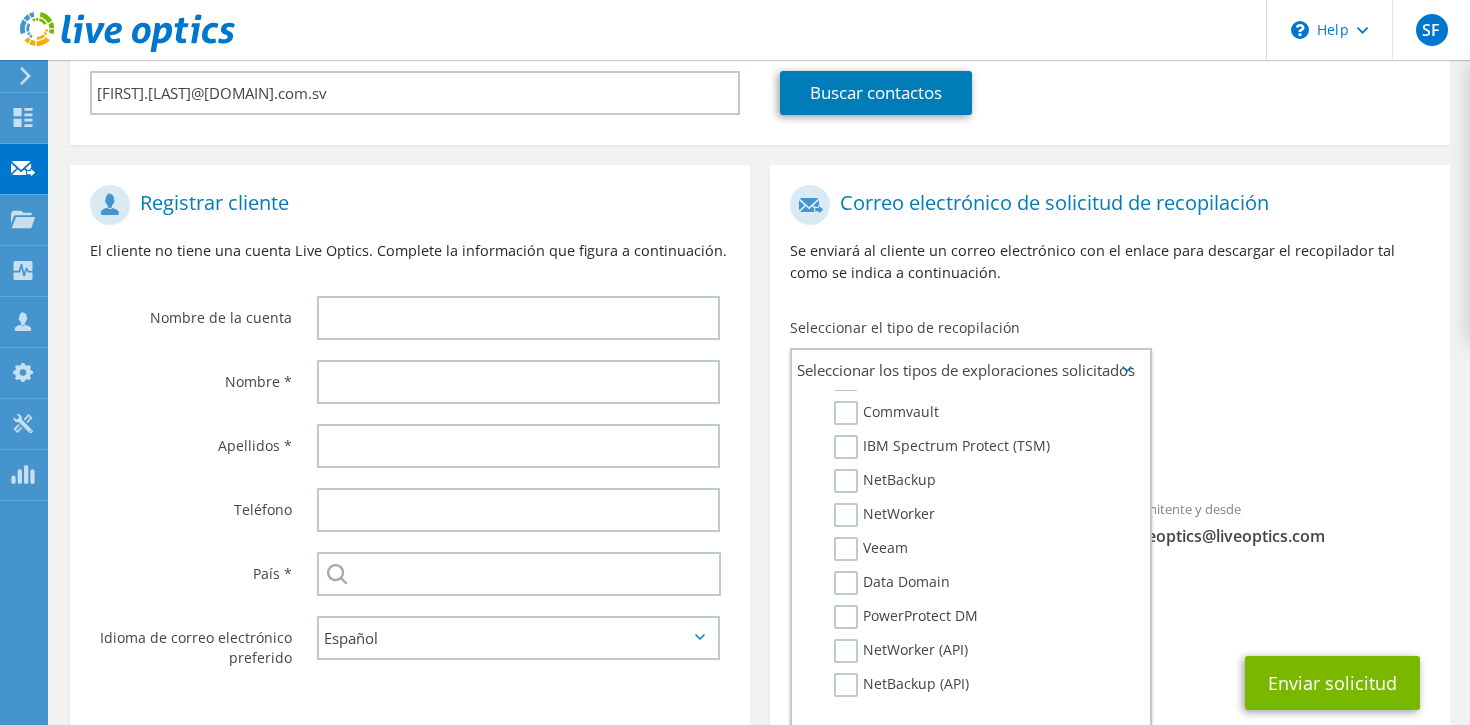 click on "Recopilaciones solicitadas
No hay exploraciones seleccionadas
RVTools
Optical Prime" at bounding box center (1110, 438) 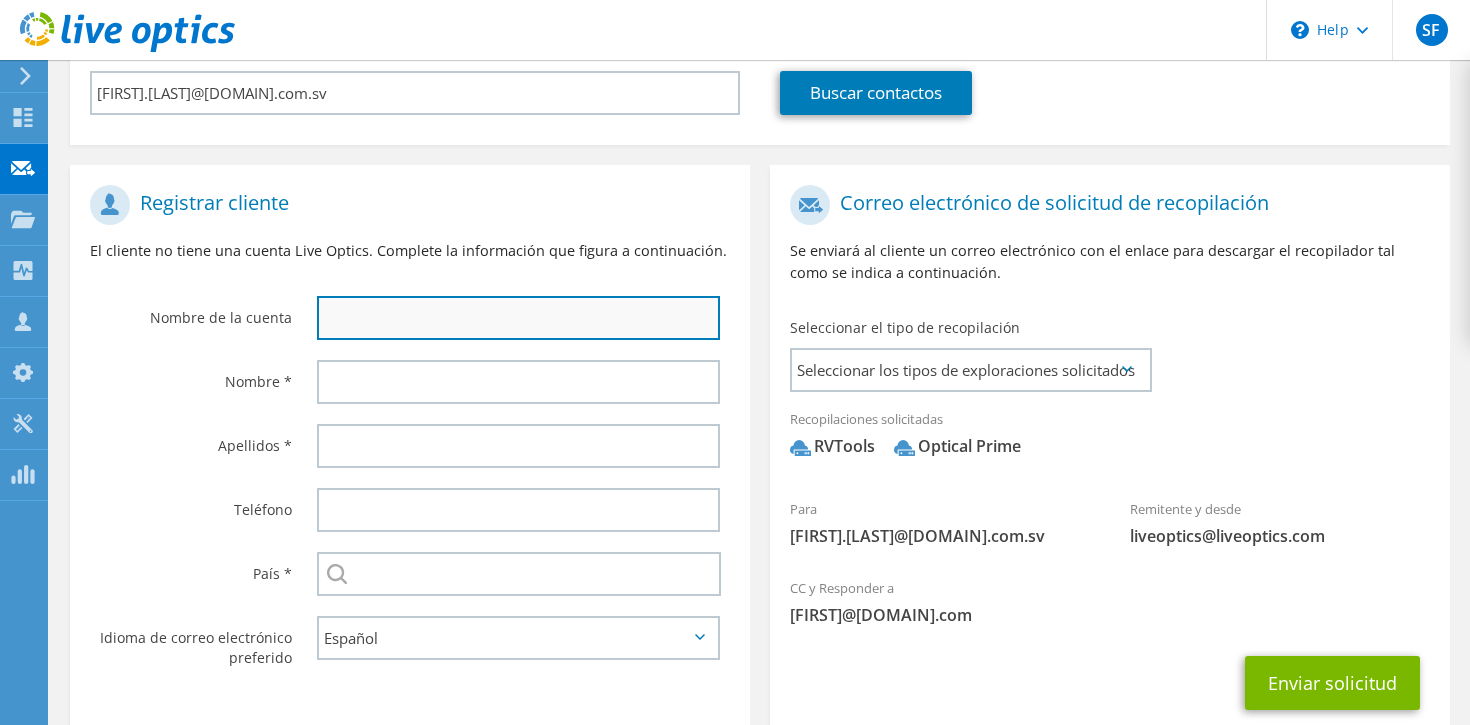 click at bounding box center (518, 318) 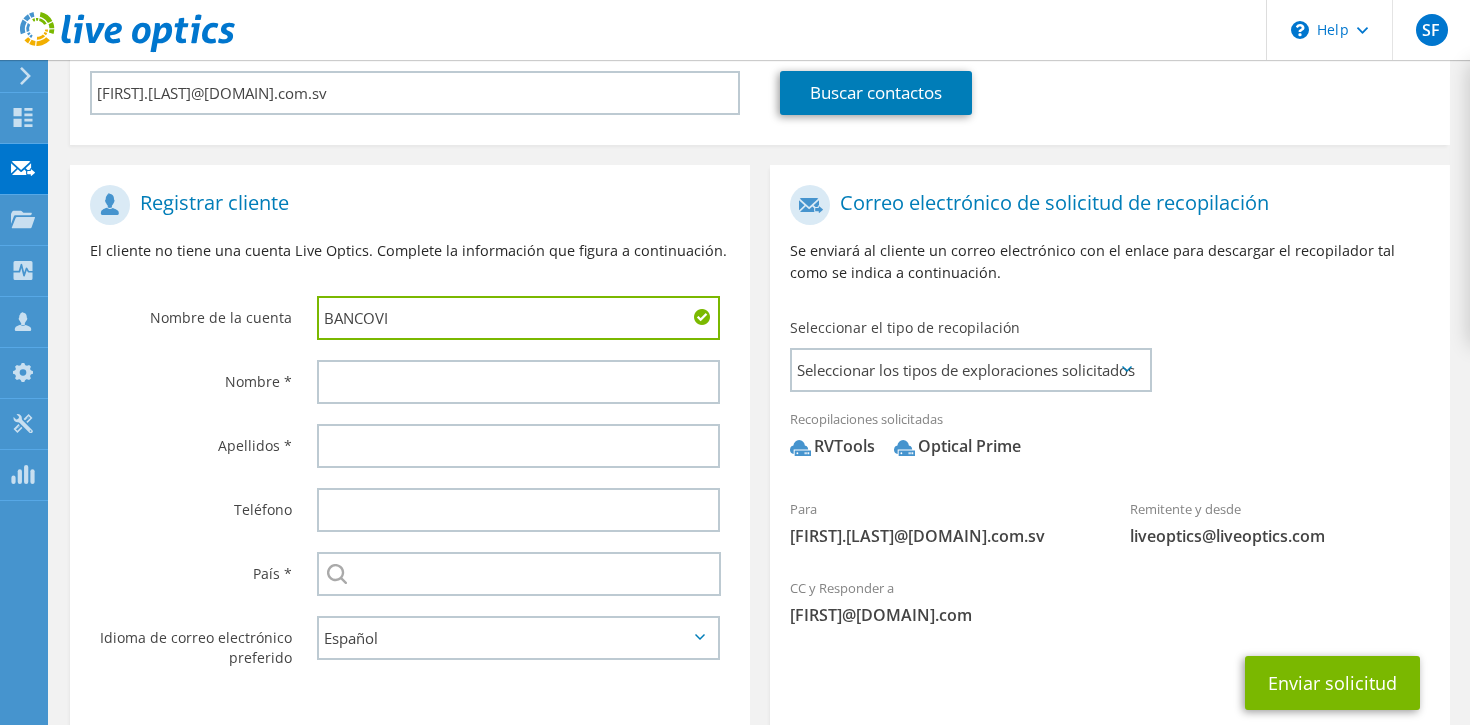 type on "BANCOVI" 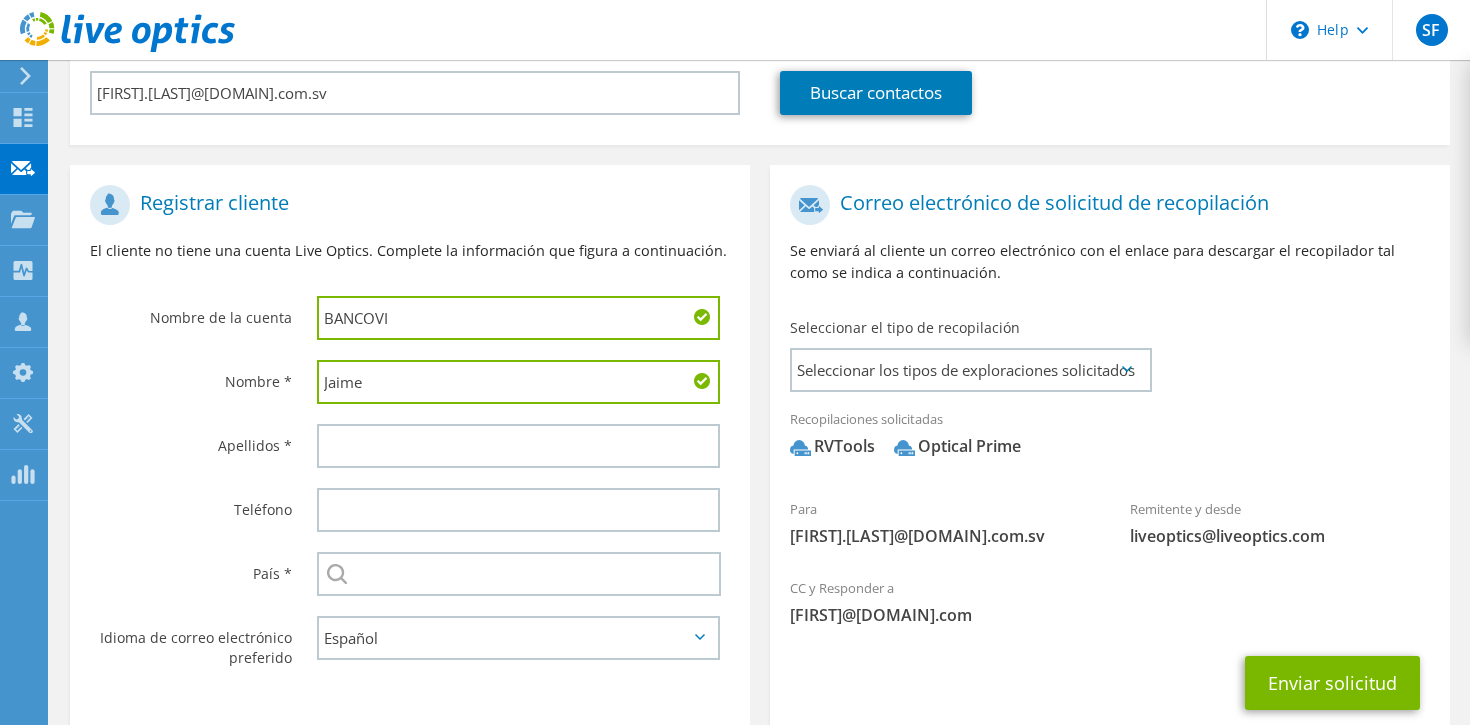 type on "Jaime" 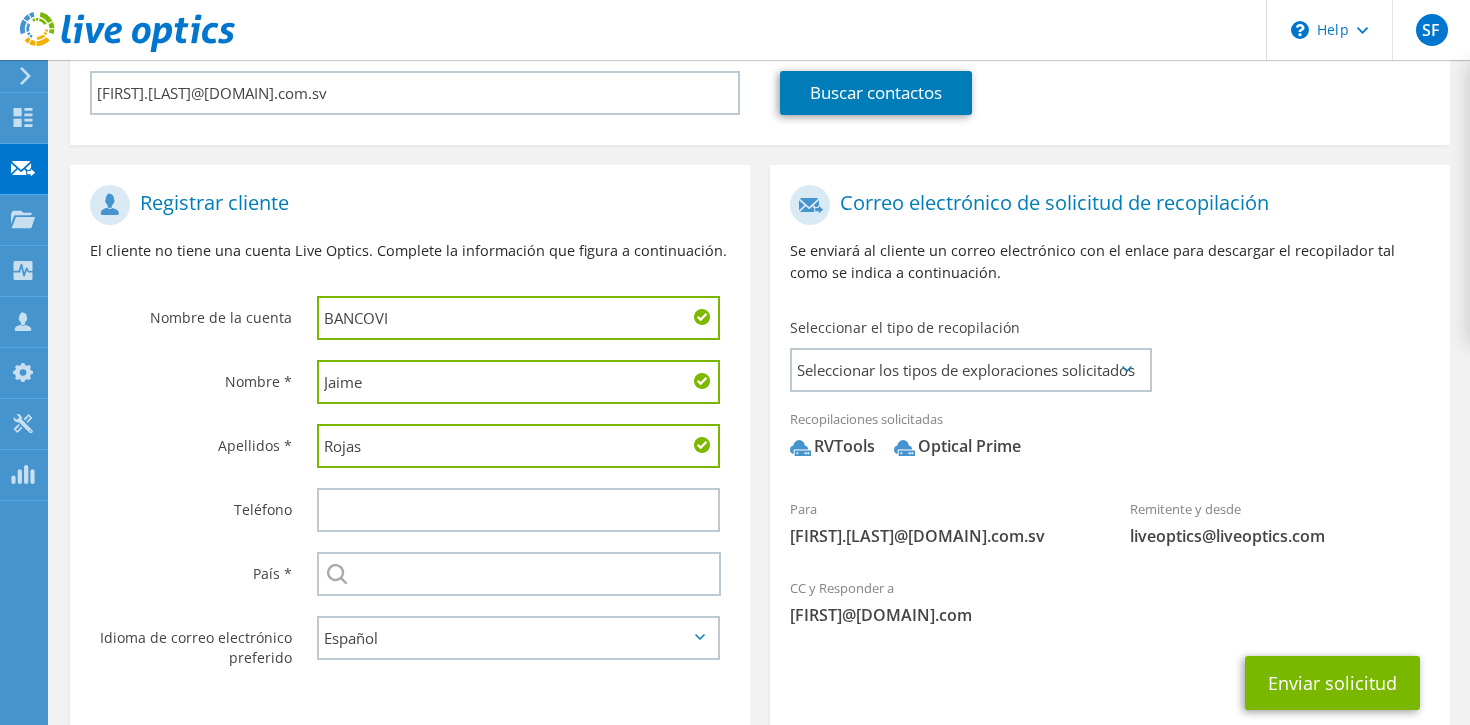 type on "Rojas" 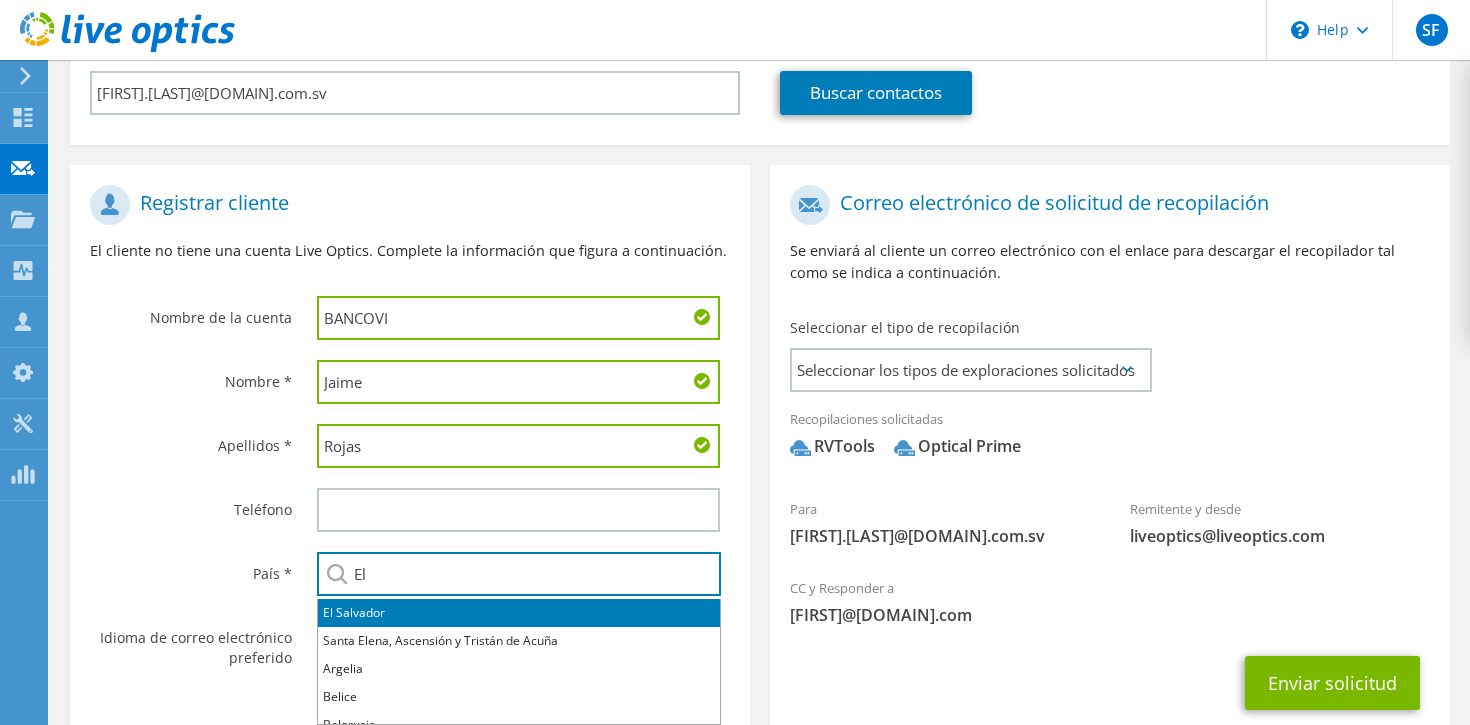 click on "El Salvador" at bounding box center (519, 613) 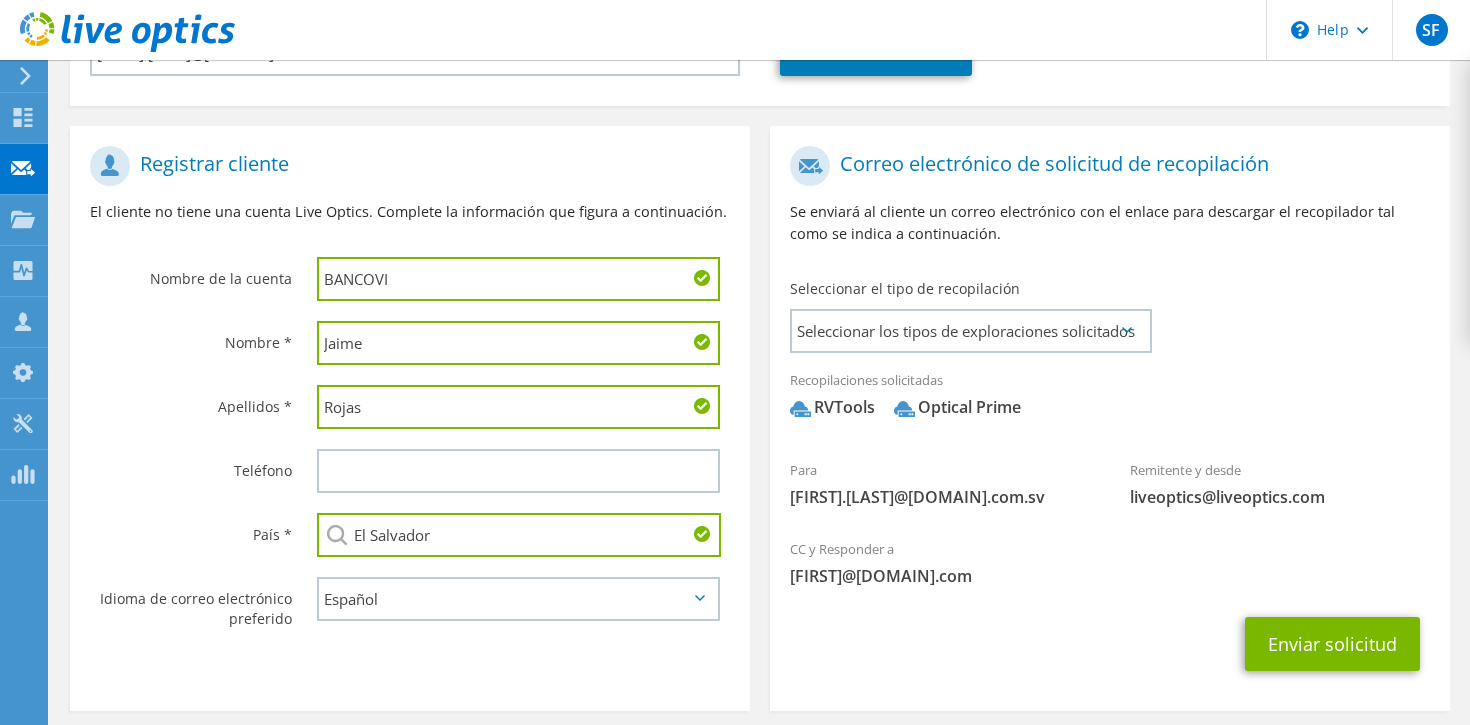 scroll, scrollTop: 347, scrollLeft: 0, axis: vertical 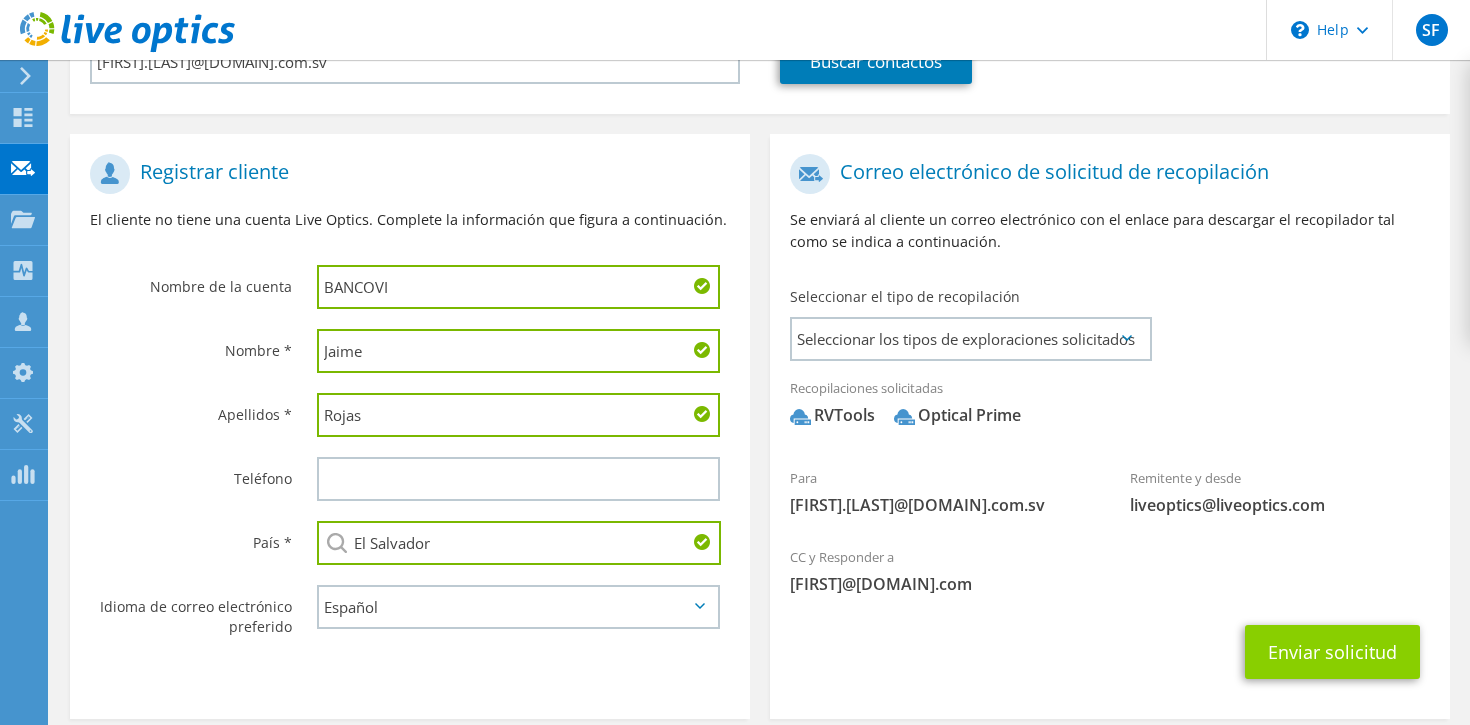 type on "El Salvador" 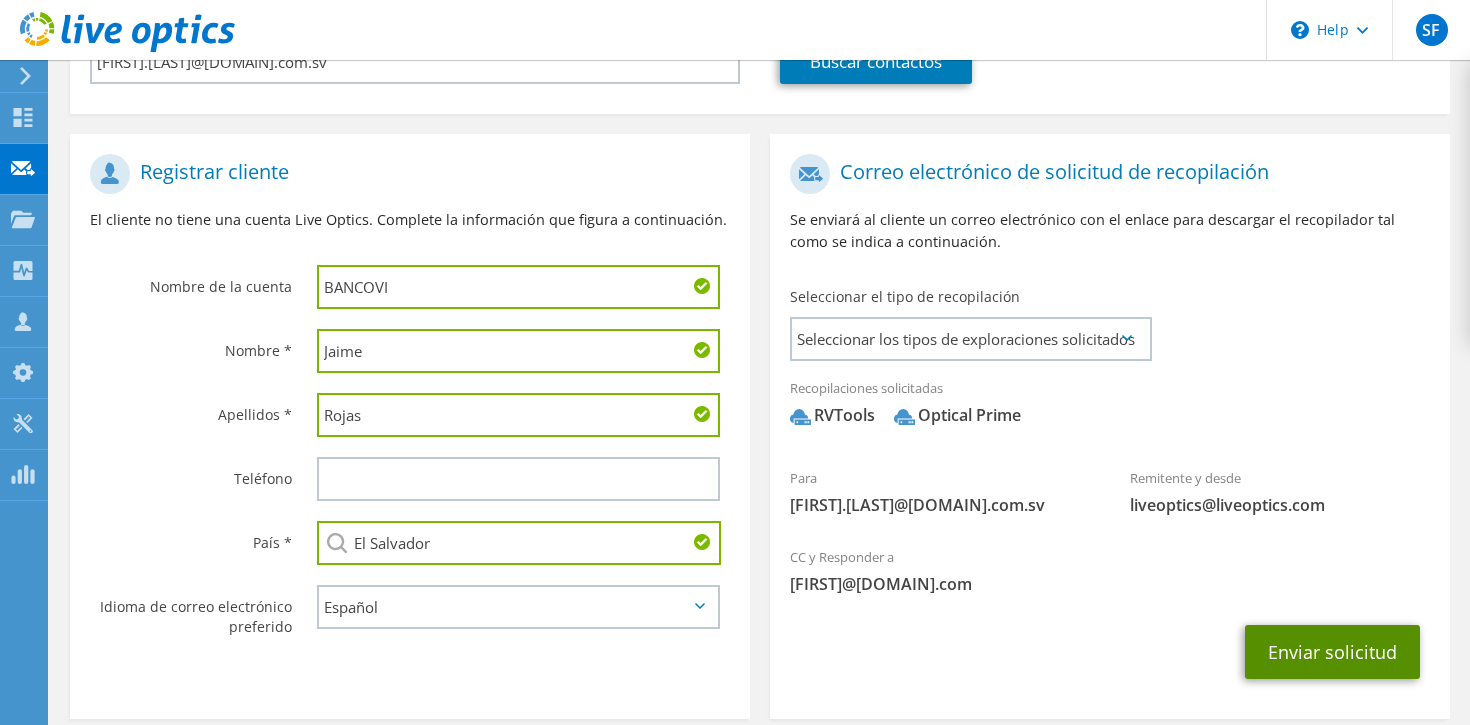 click on "Enviar solicitud" at bounding box center (1332, 652) 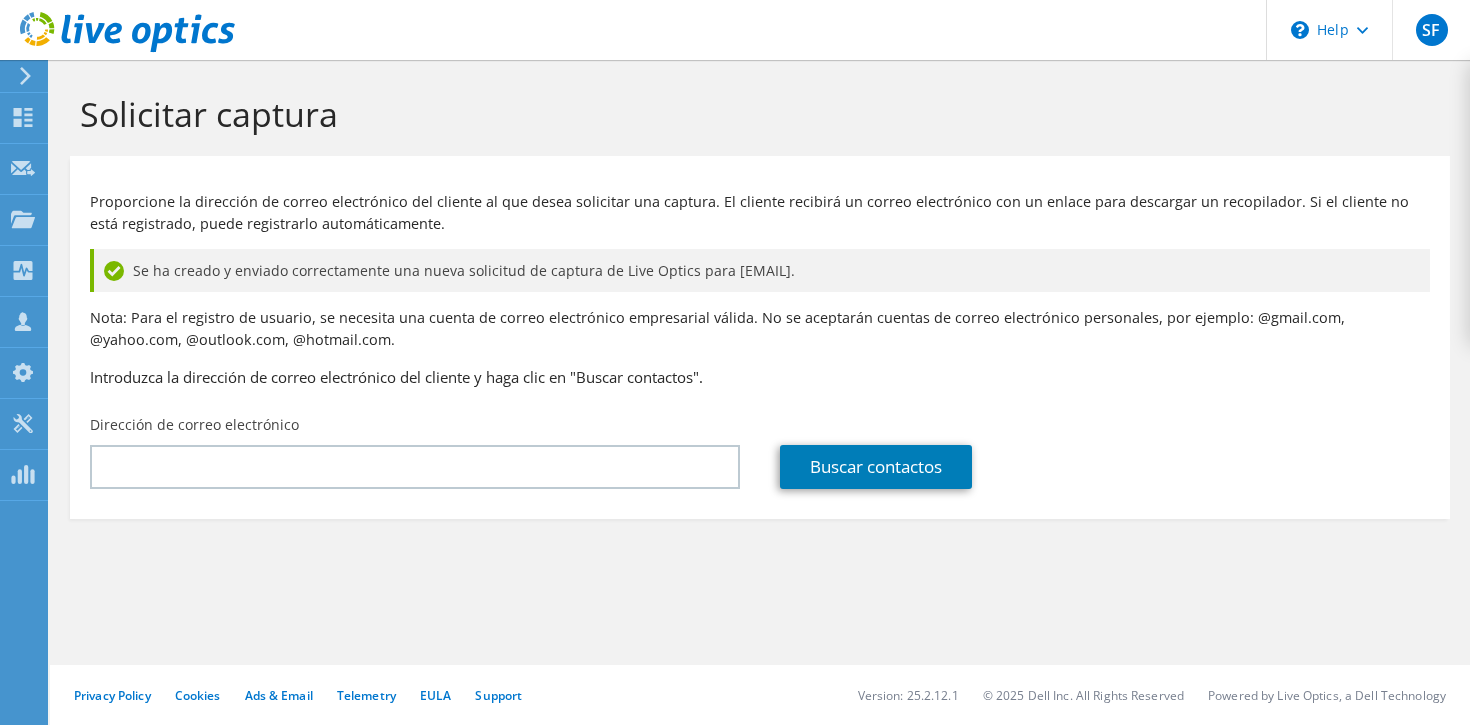 scroll, scrollTop: 0, scrollLeft: 0, axis: both 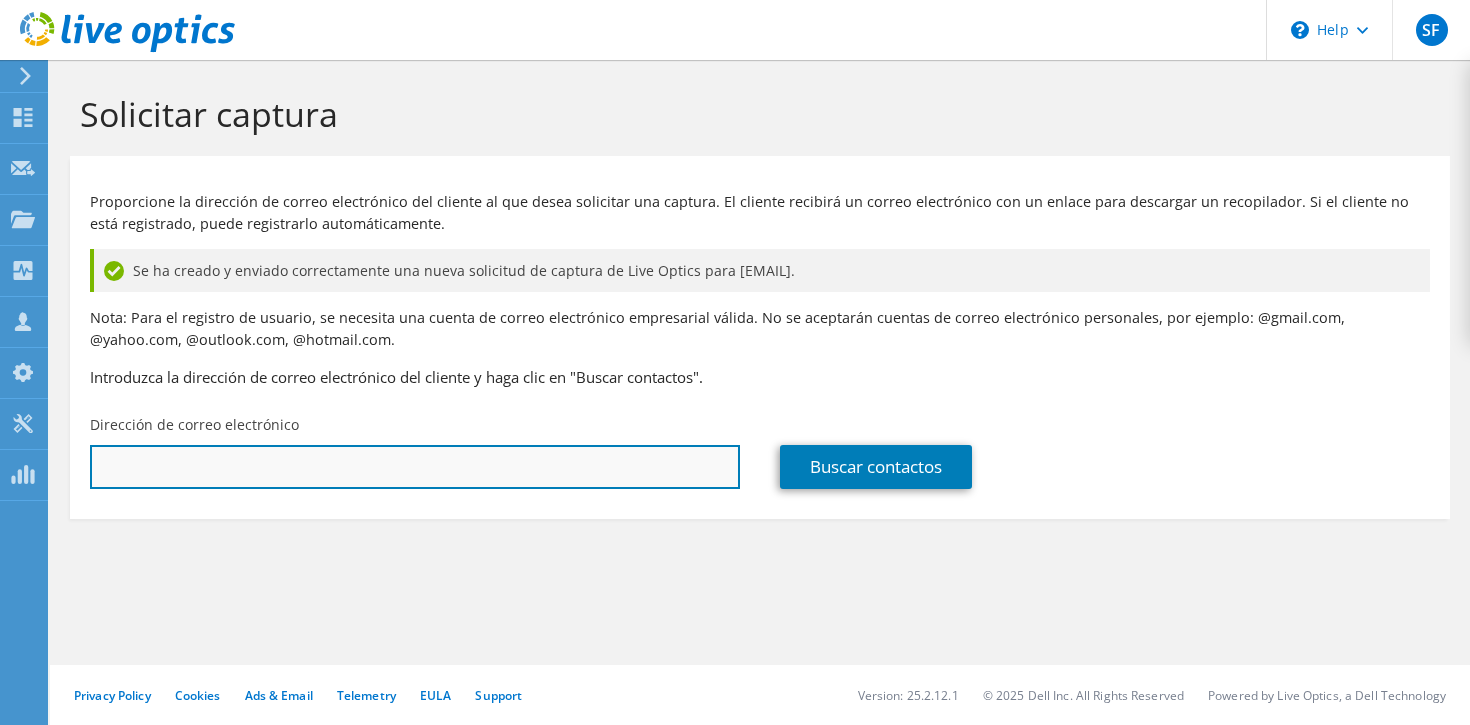 click at bounding box center (415, 467) 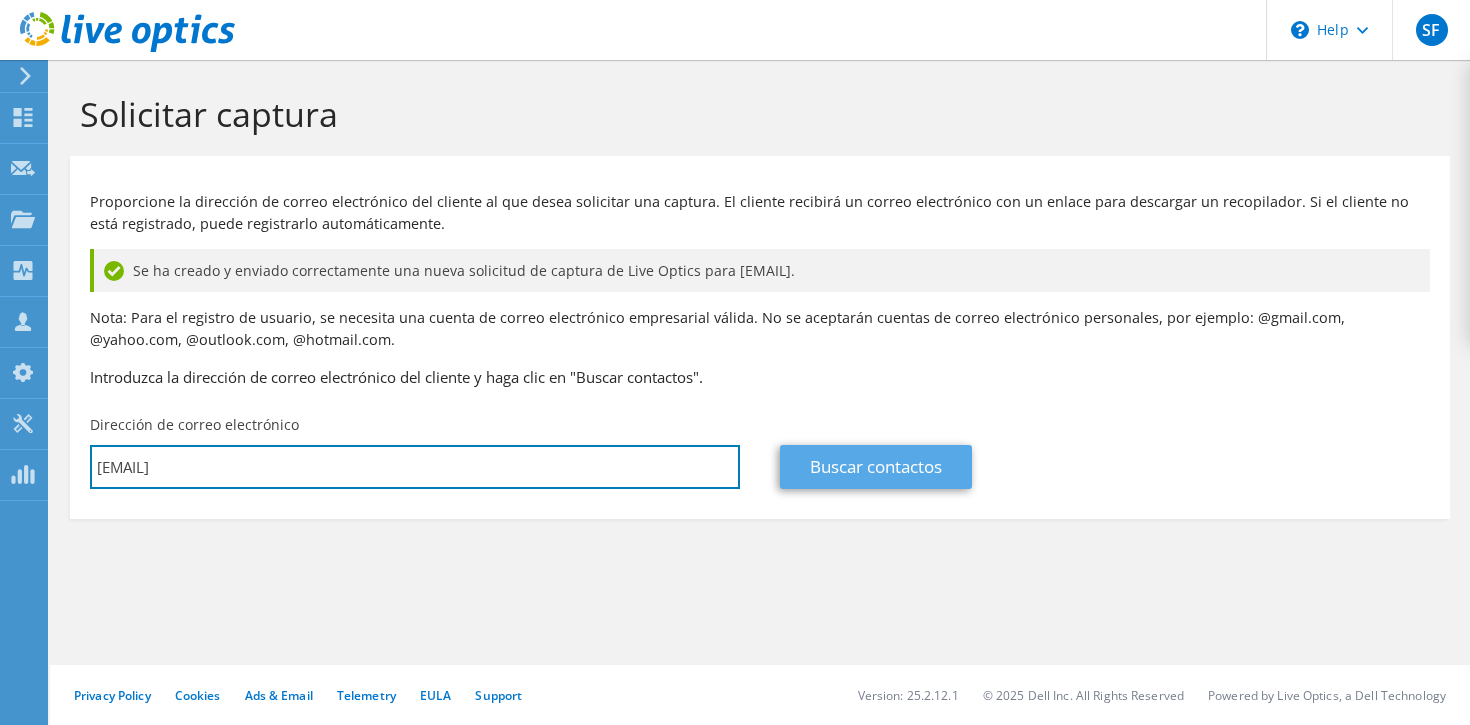 type on "[EMAIL]" 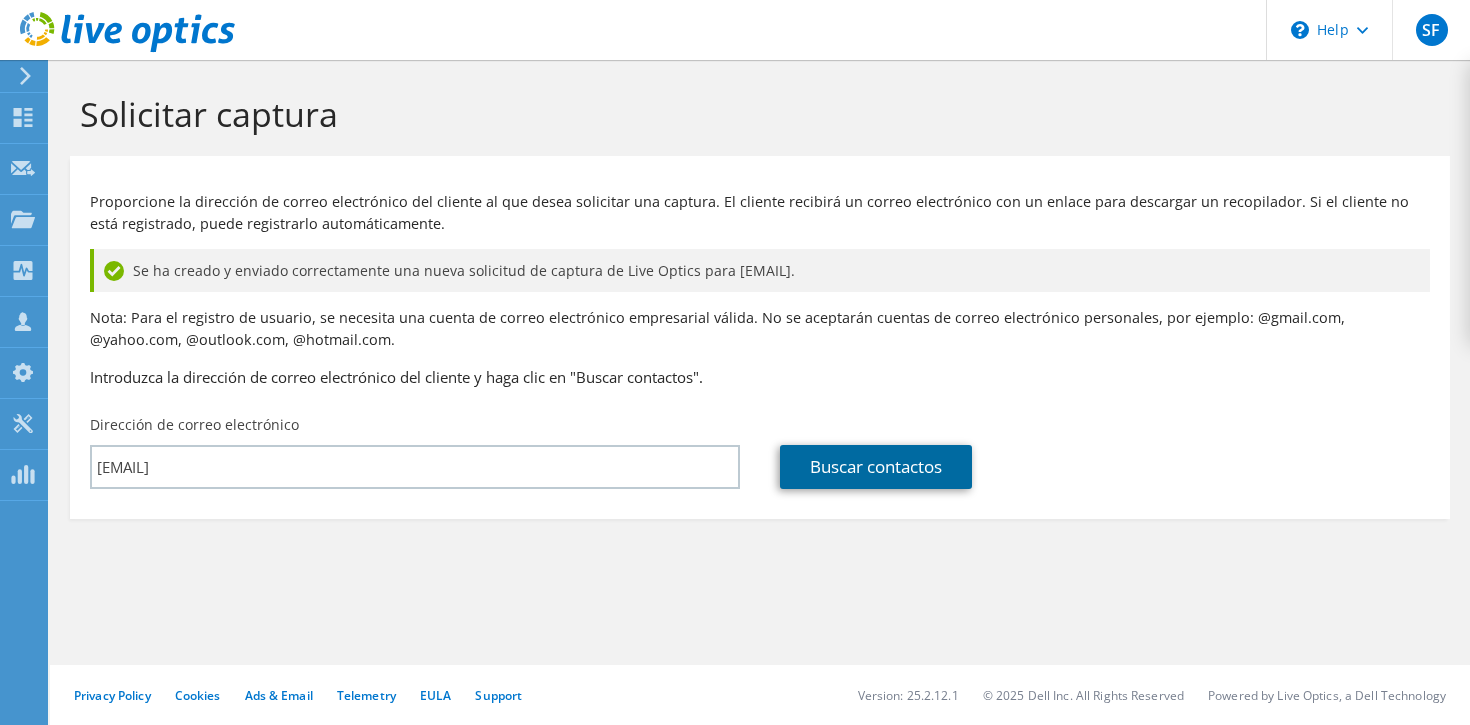 click on "Buscar contactos" at bounding box center (876, 467) 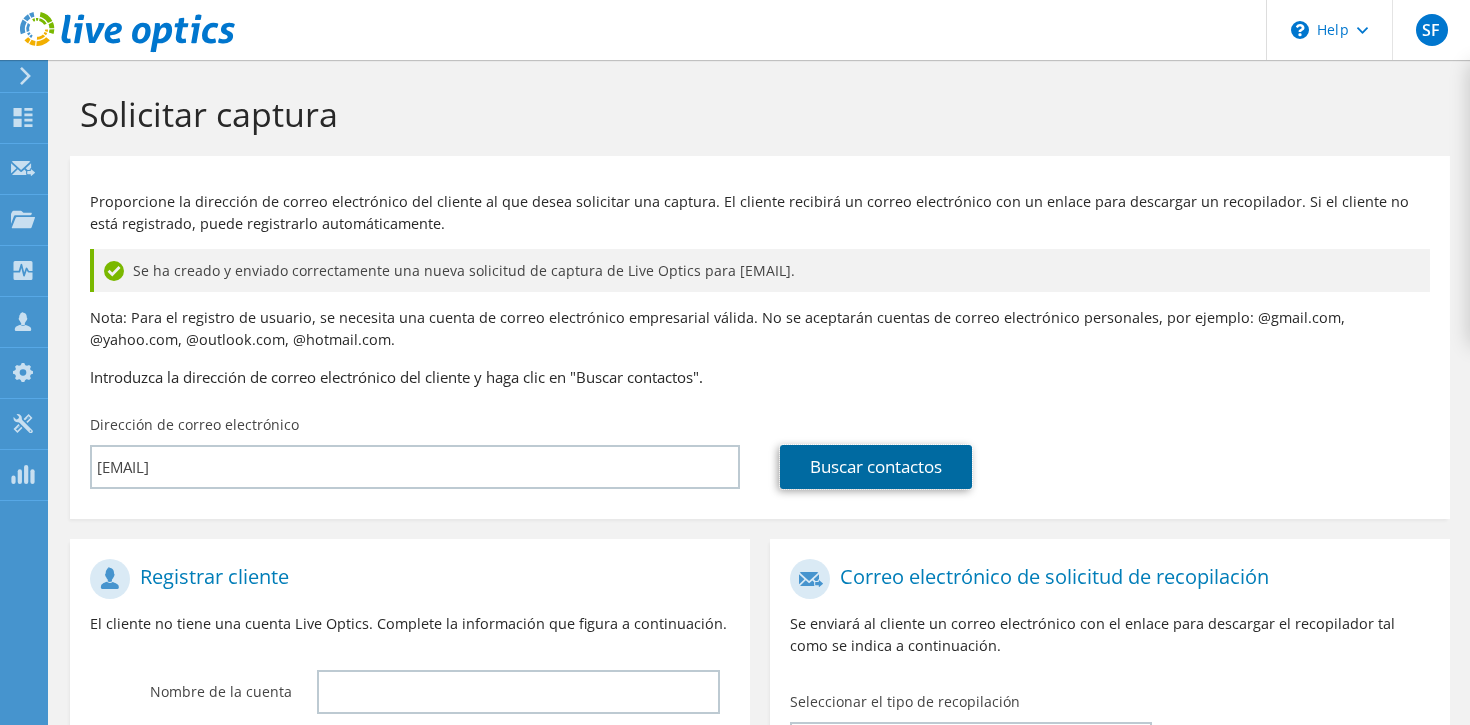 scroll, scrollTop: 212, scrollLeft: 0, axis: vertical 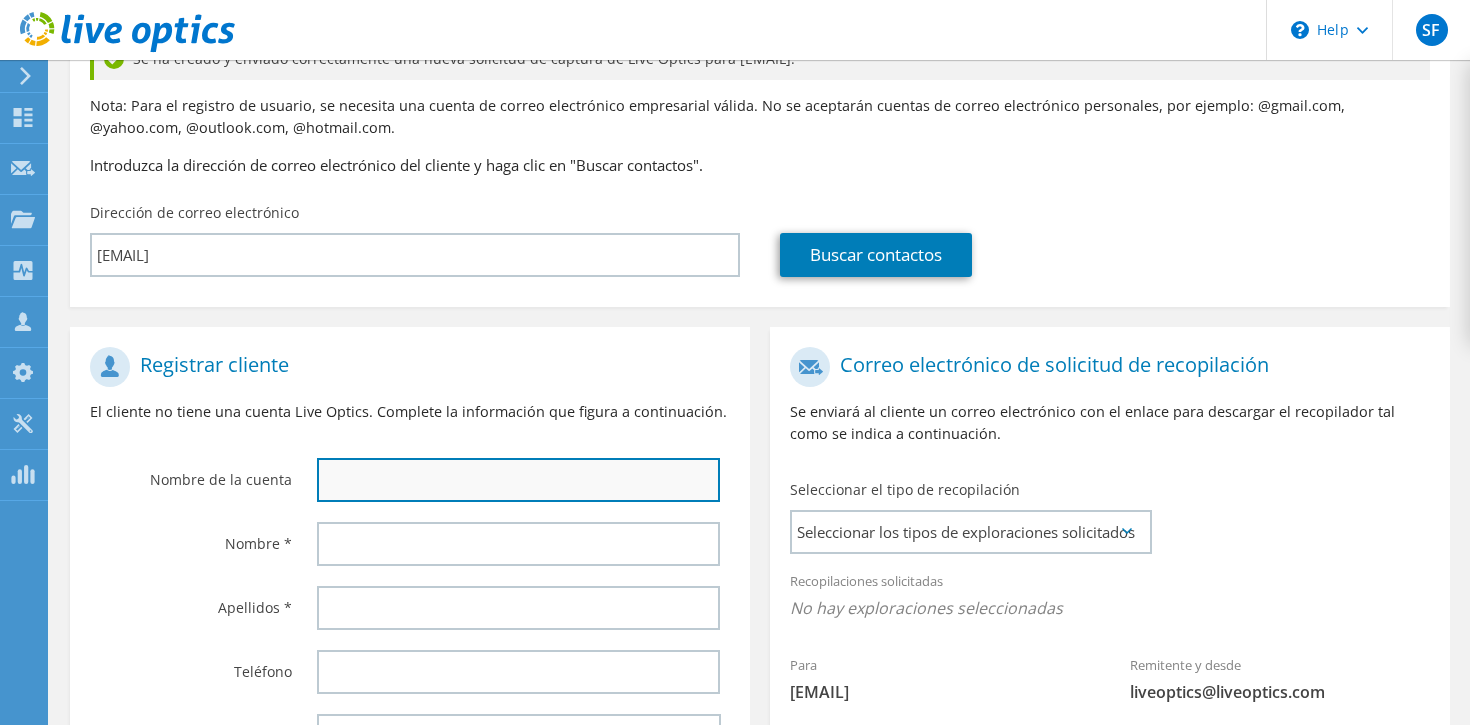 click at bounding box center [518, 480] 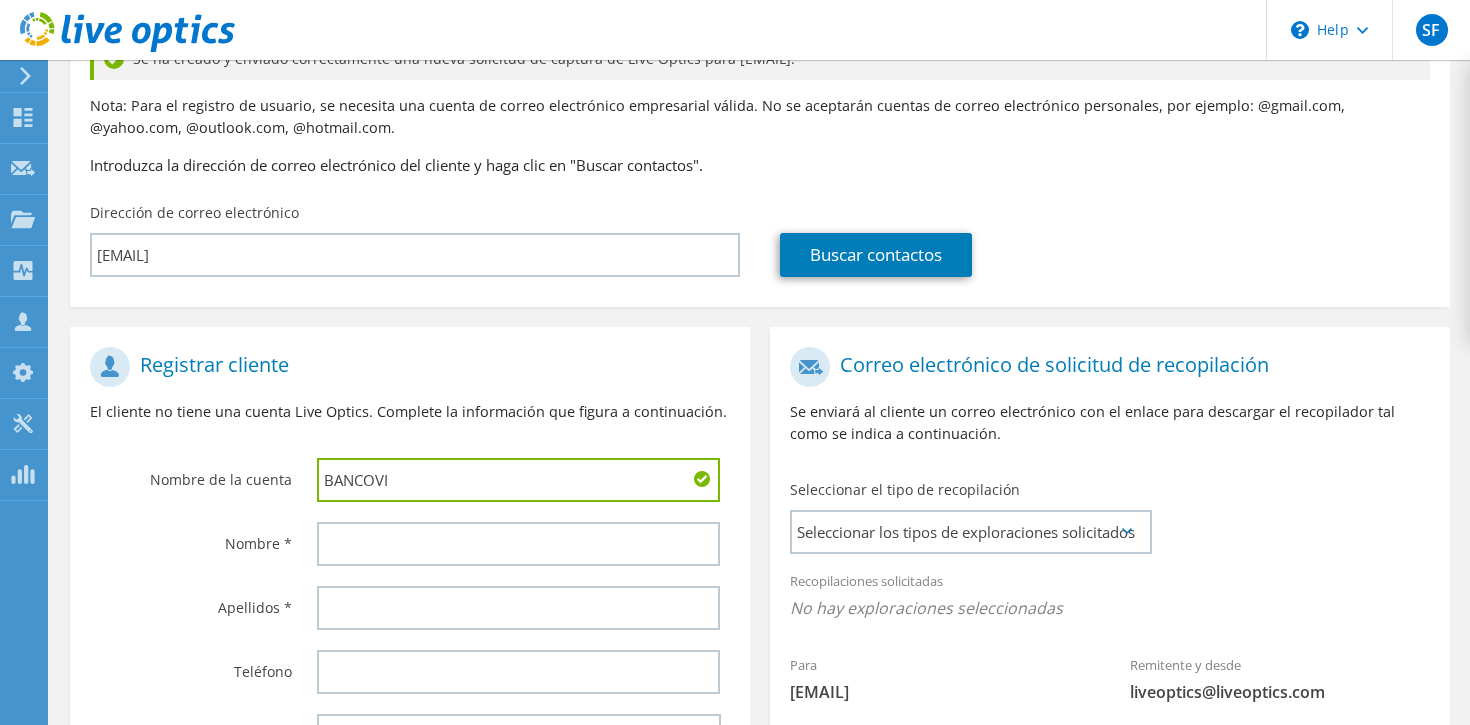 type on "BANCOVI" 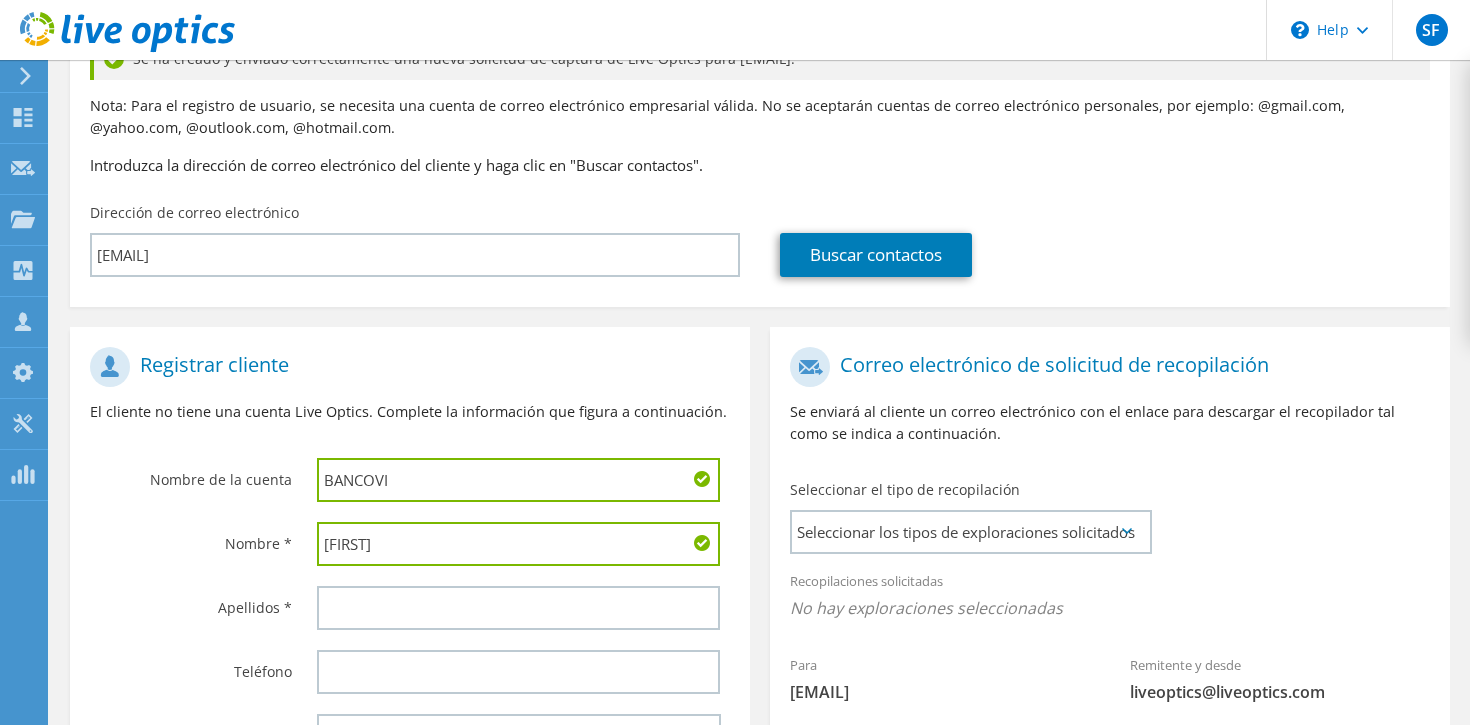 type on "[FIRST]" 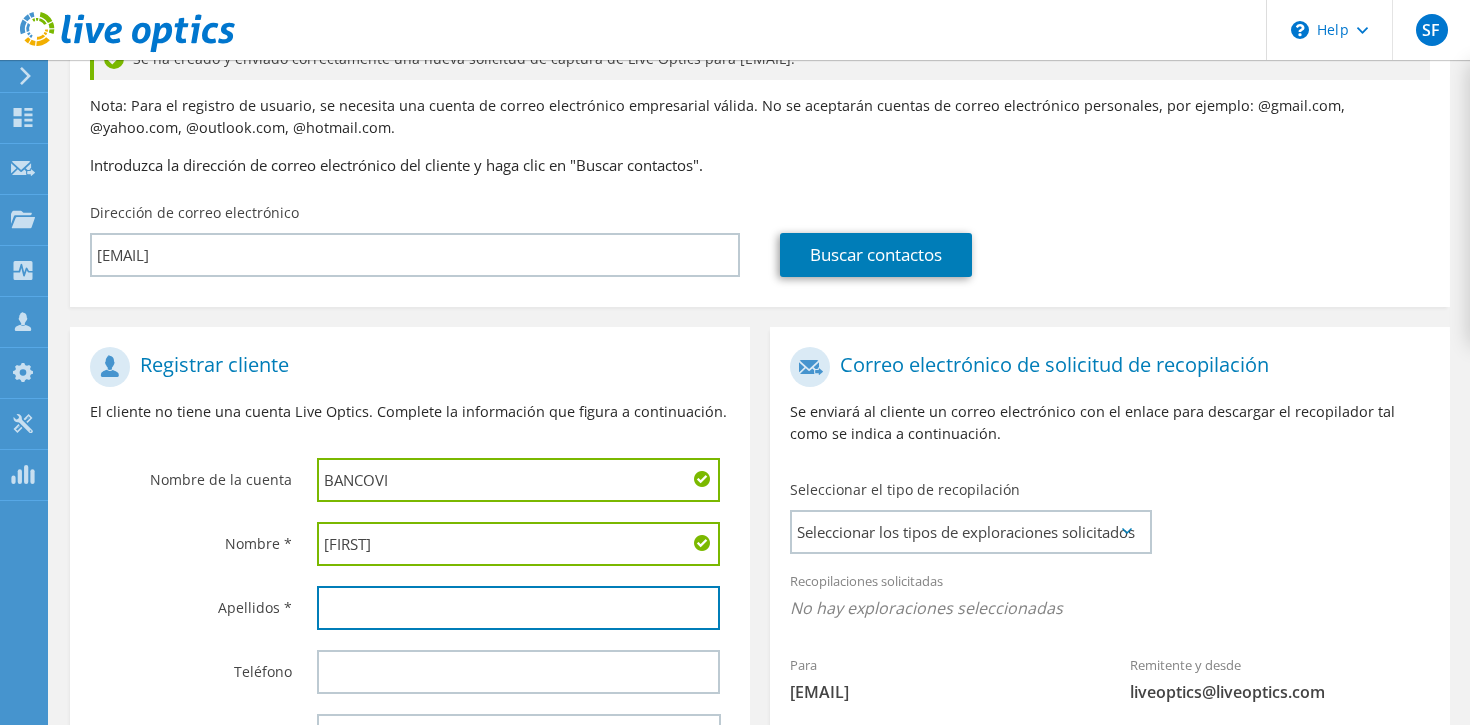 type on "R" 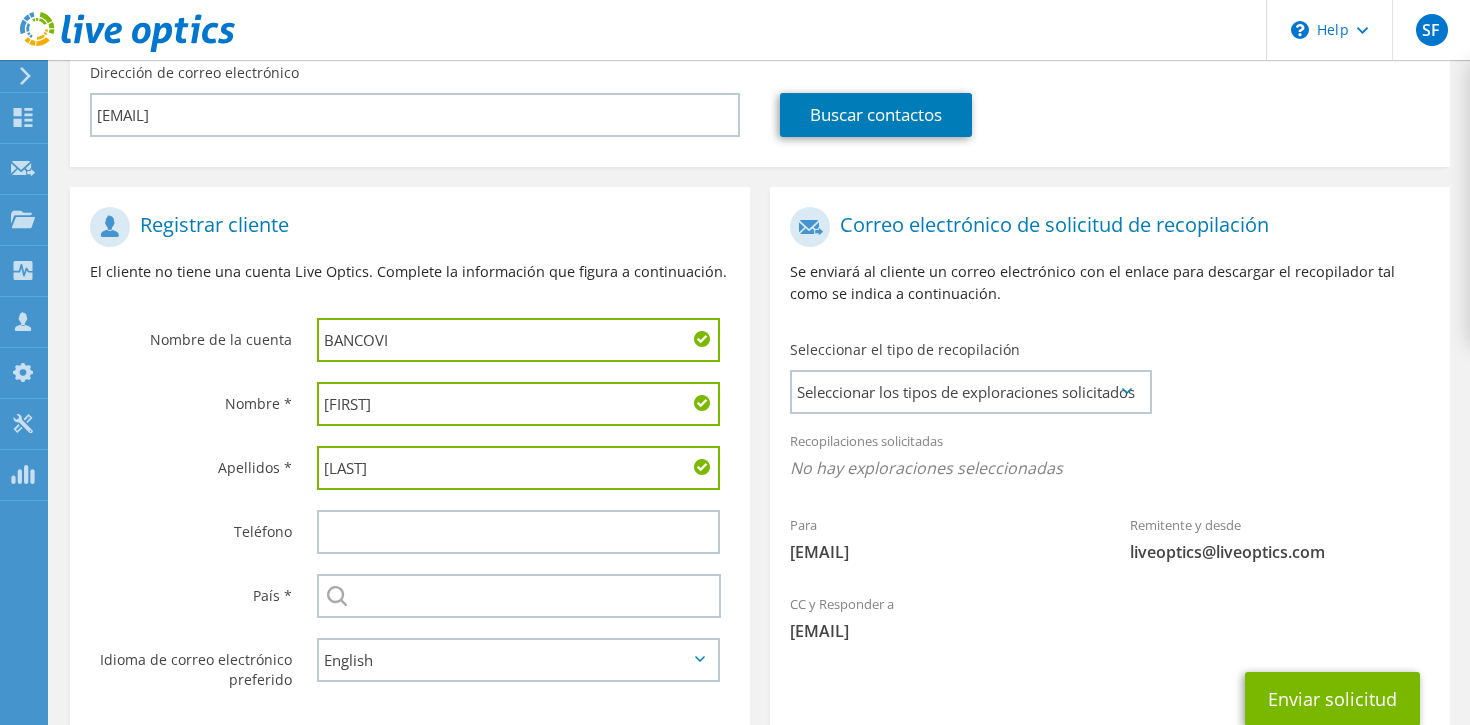 scroll, scrollTop: 408, scrollLeft: 0, axis: vertical 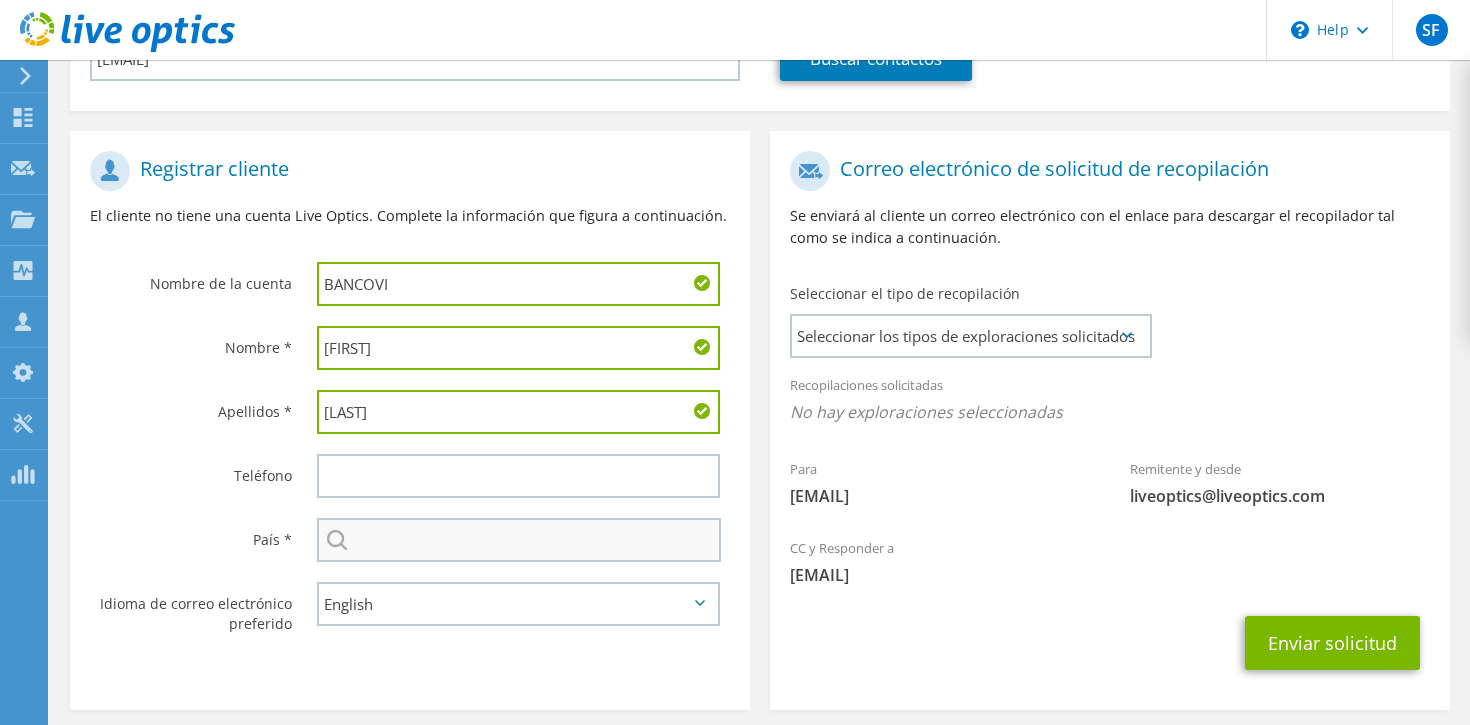 type on "[LAST]" 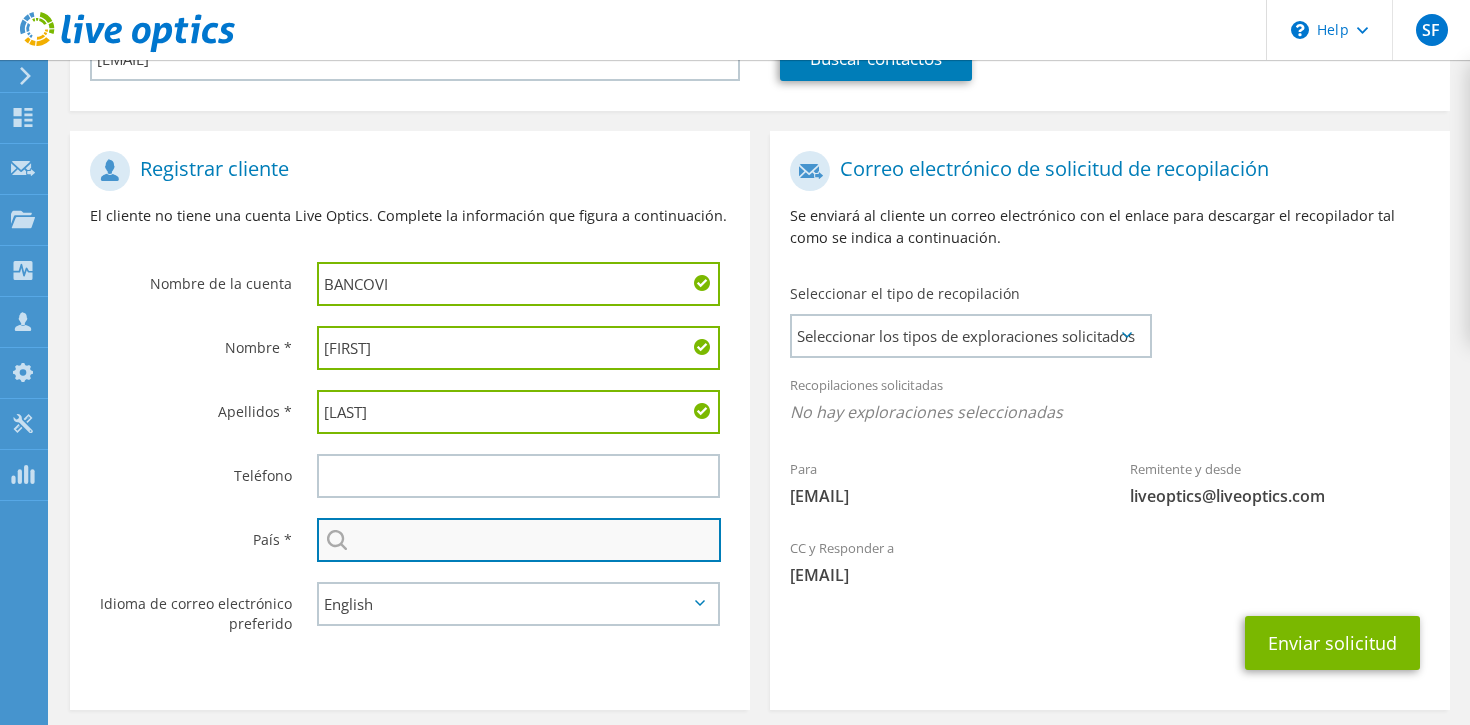 click at bounding box center [519, 540] 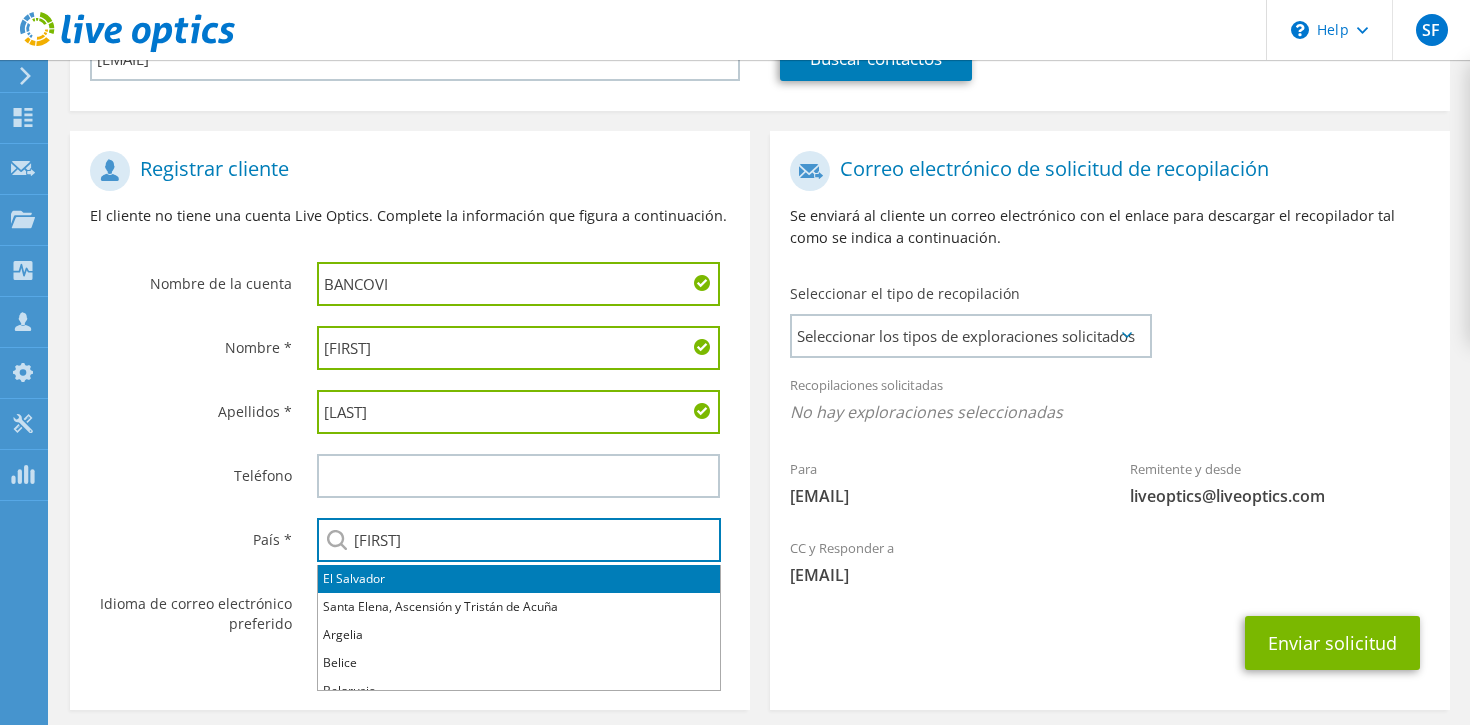 click on "El Salvador" at bounding box center (519, 579) 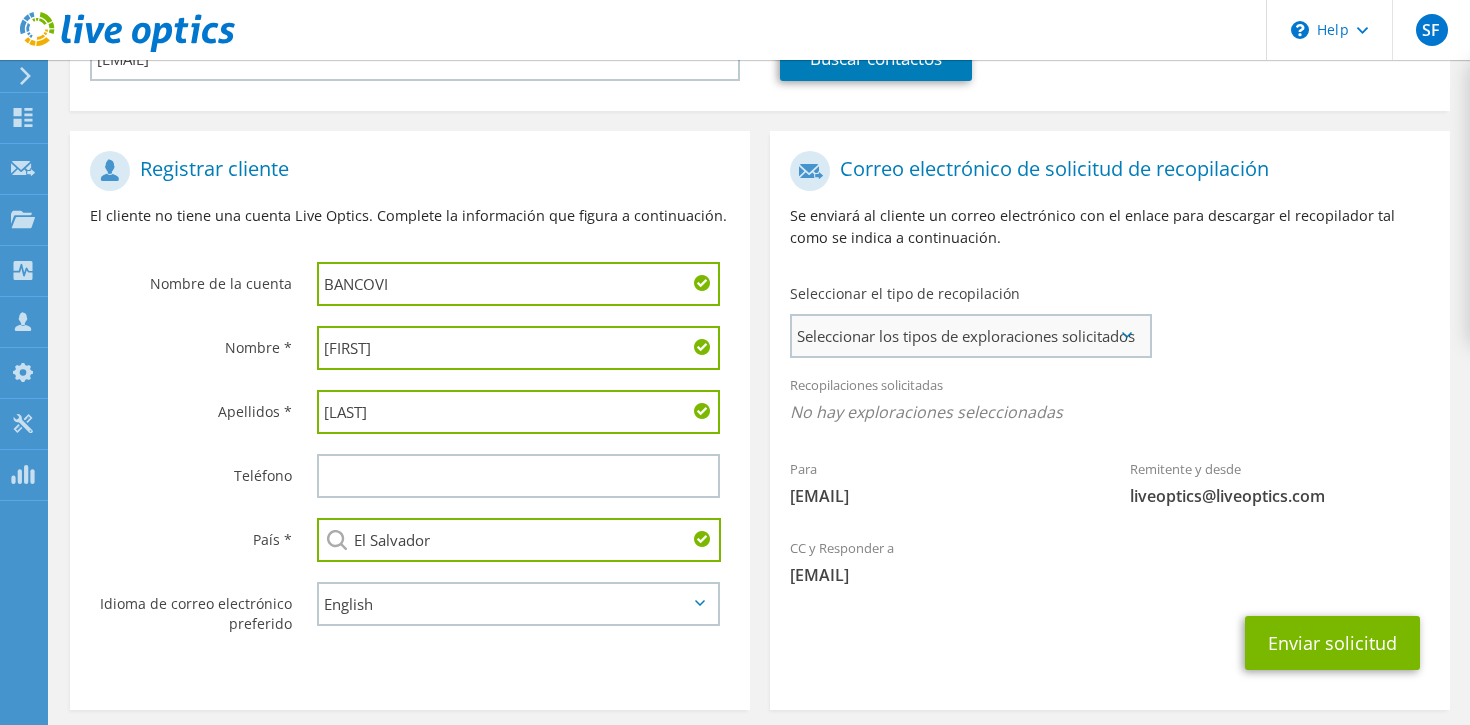 type on "El Salvador" 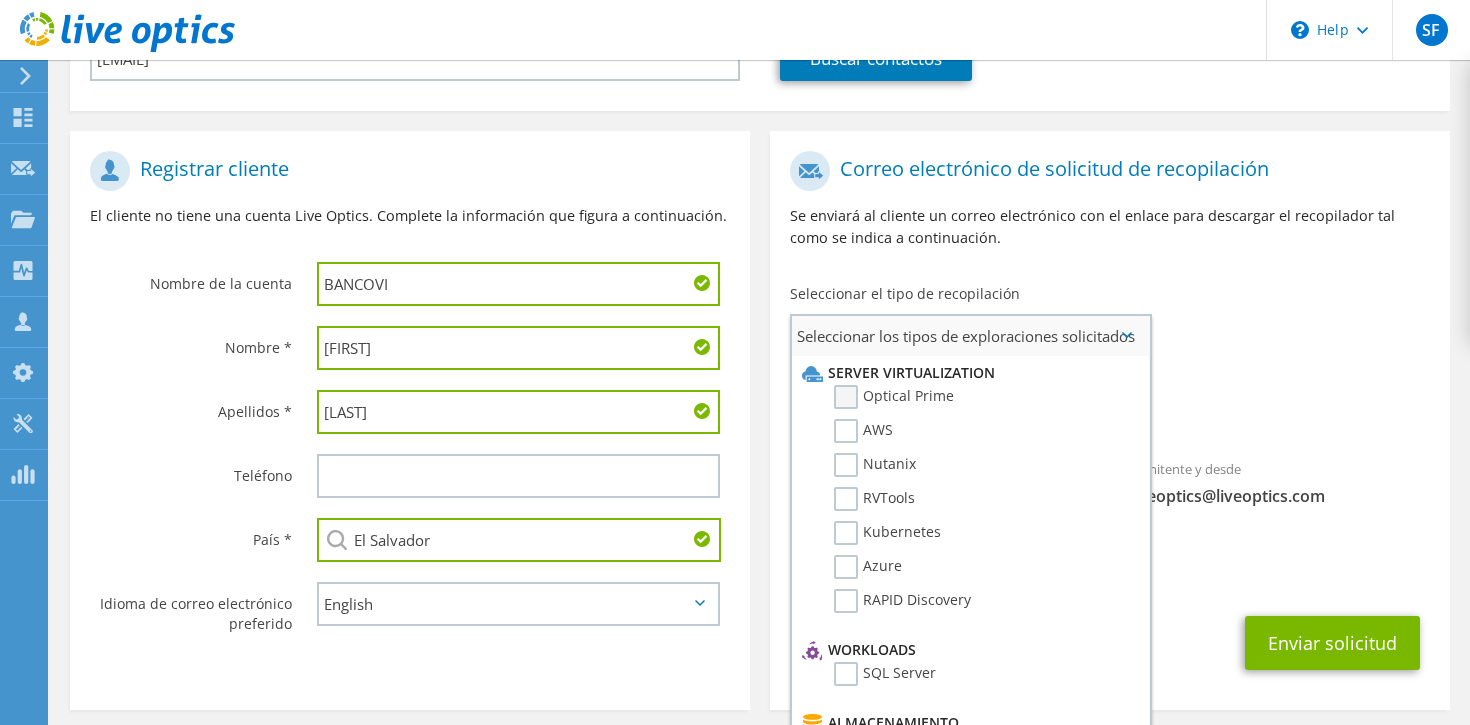 click on "Optical Prime" at bounding box center [894, 397] 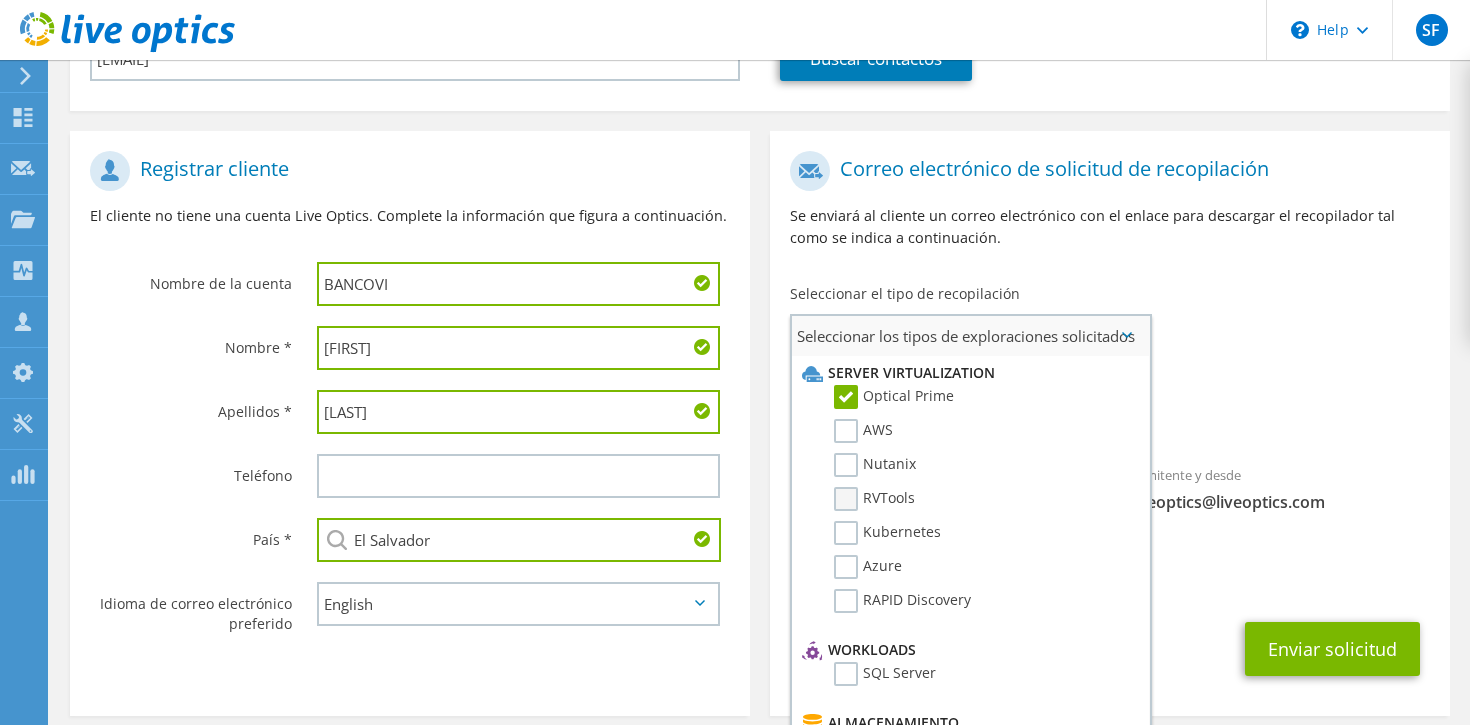 click on "RVTools" at bounding box center (874, 499) 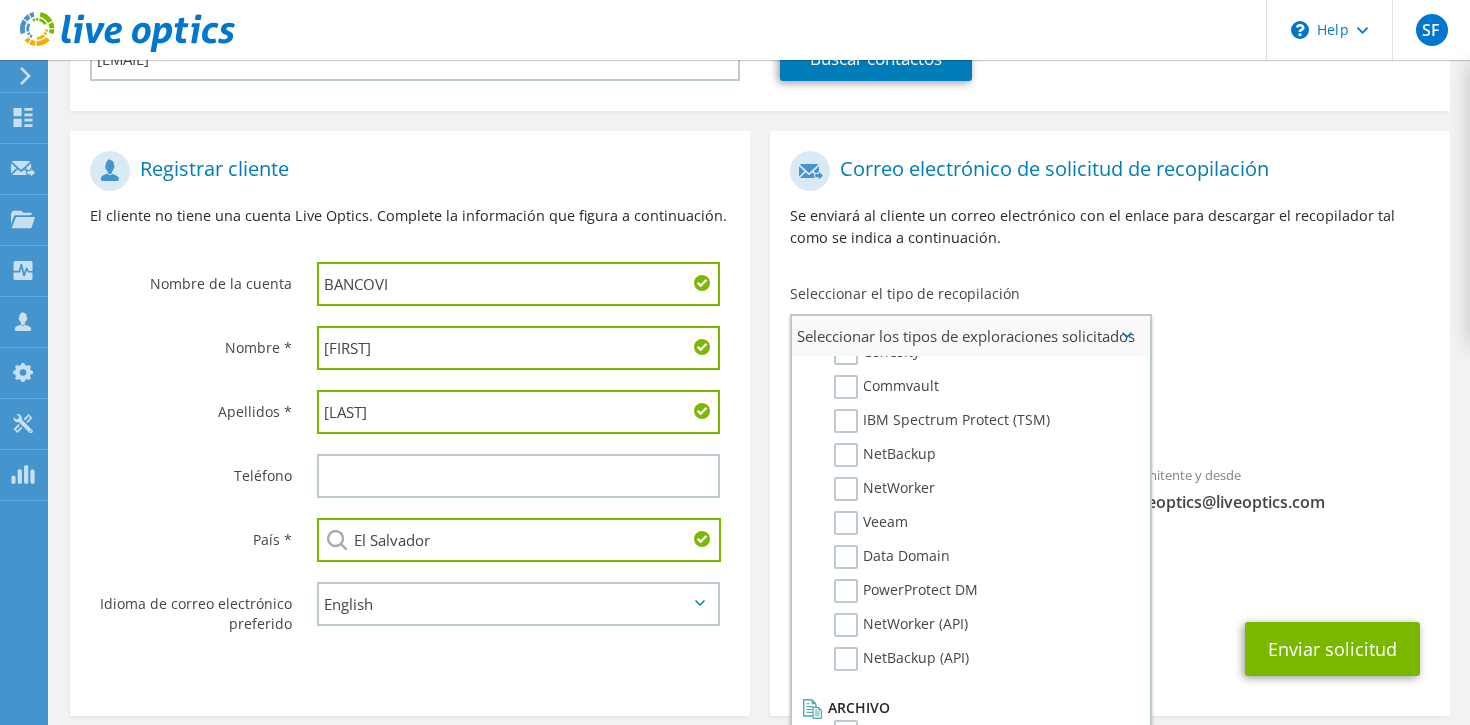 scroll, scrollTop: 951, scrollLeft: 0, axis: vertical 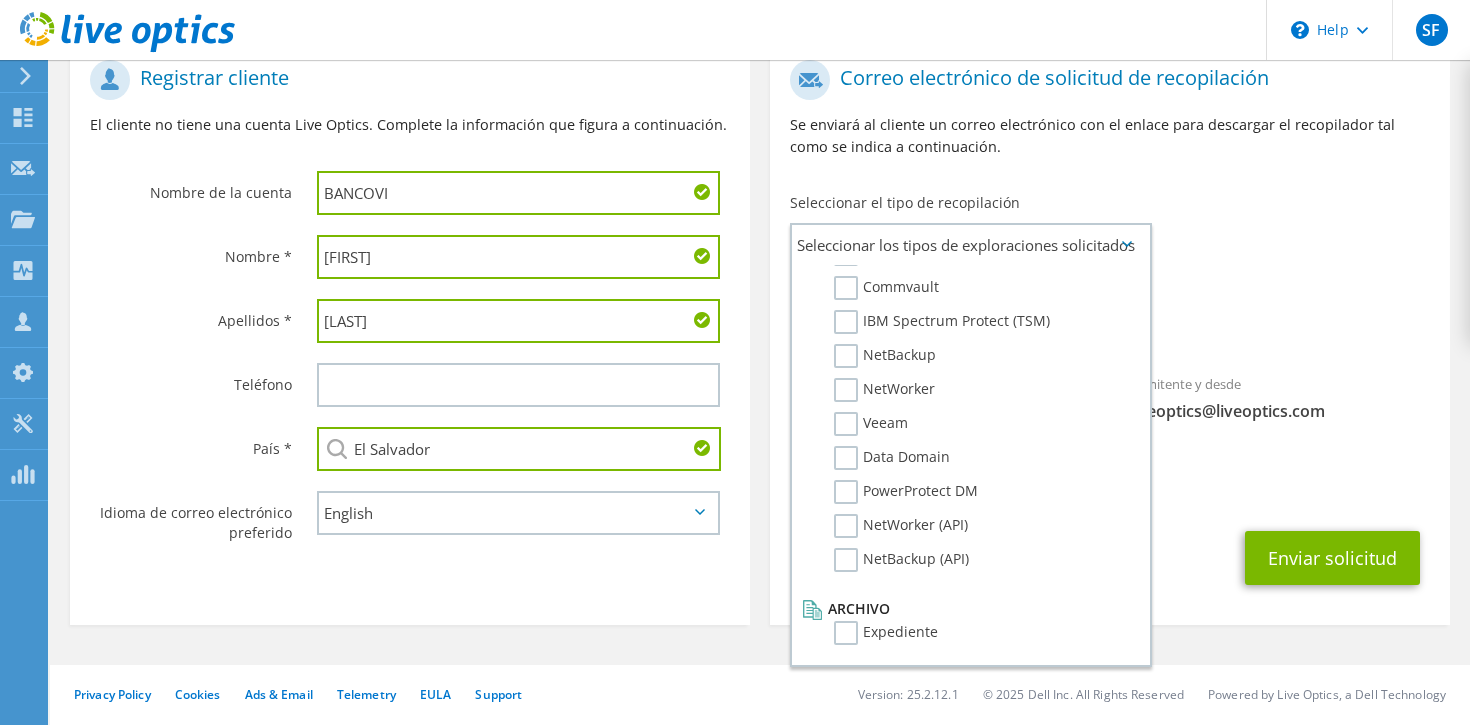 click on "[EMAIL]" at bounding box center (1110, 490) 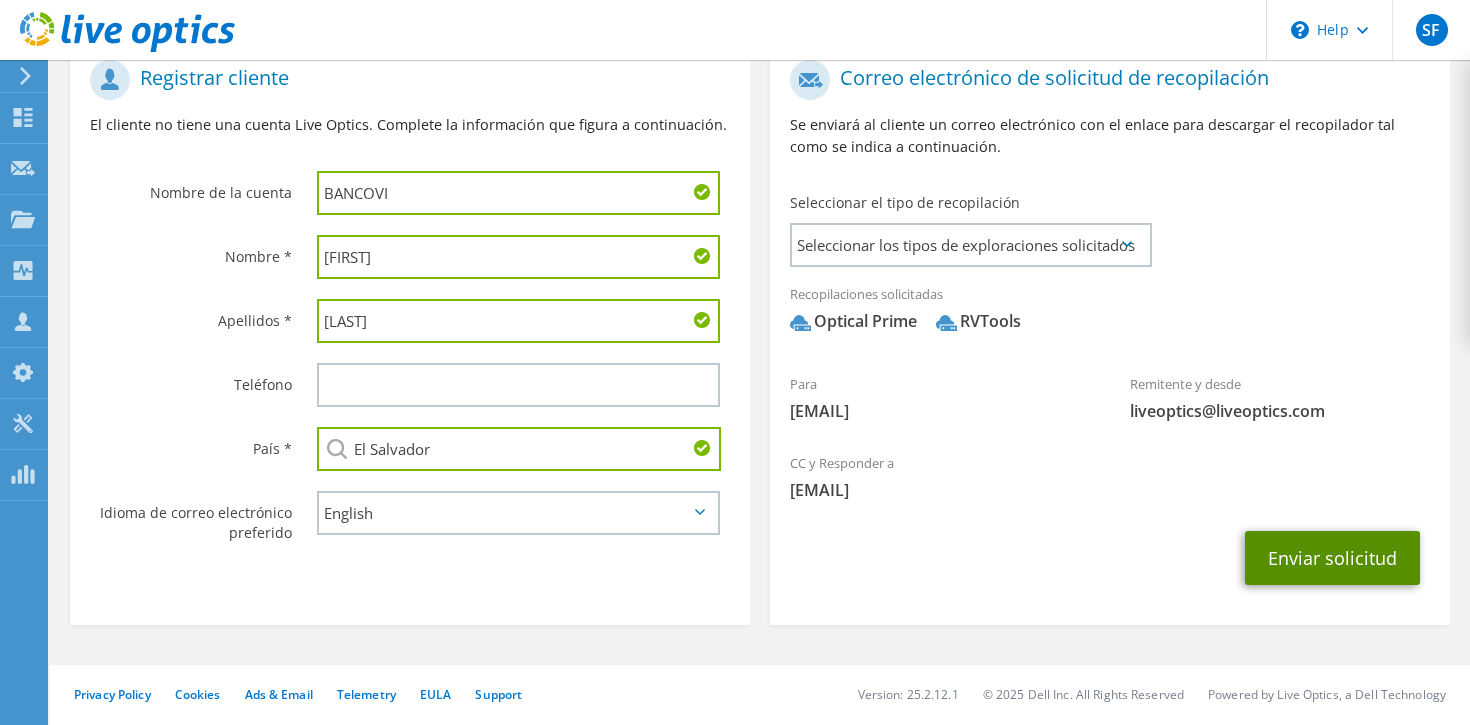 click on "Enviar solicitud" at bounding box center [1332, 558] 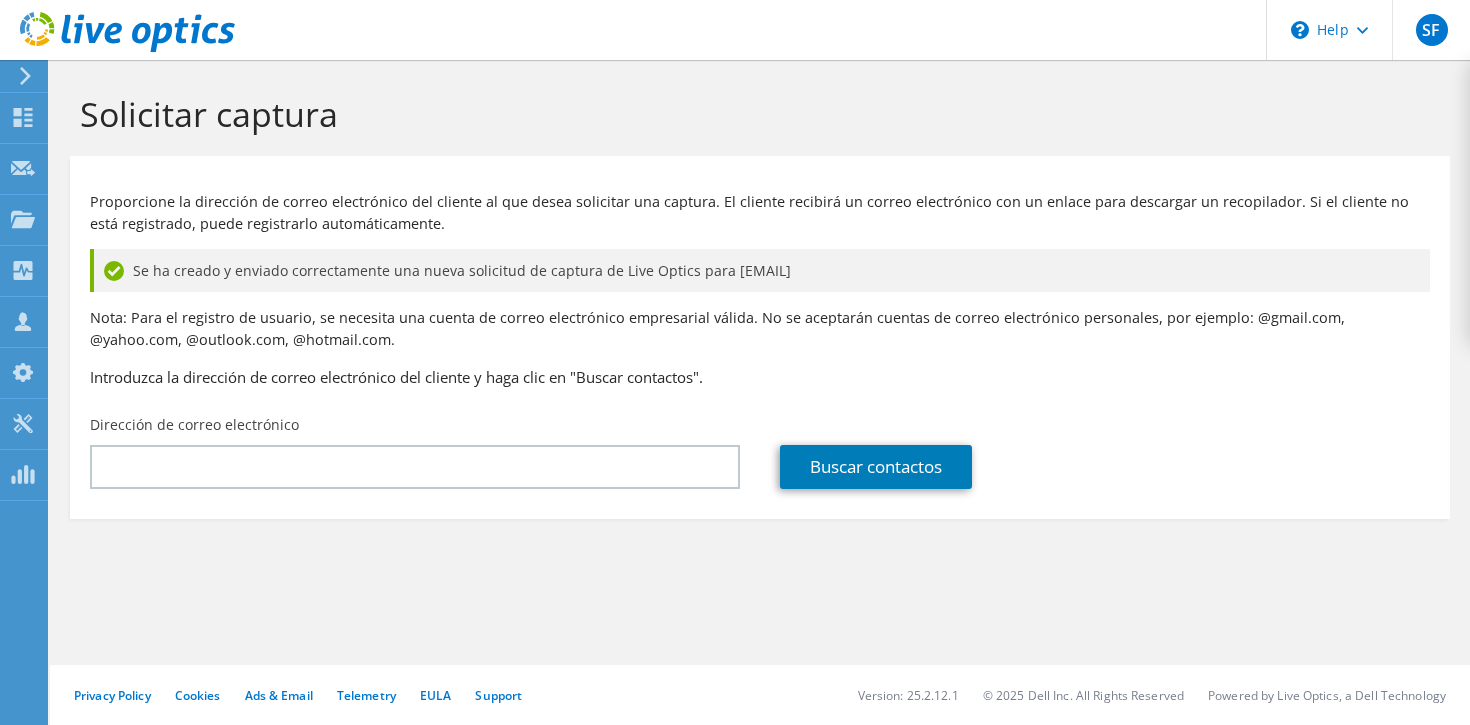 scroll, scrollTop: 0, scrollLeft: 0, axis: both 